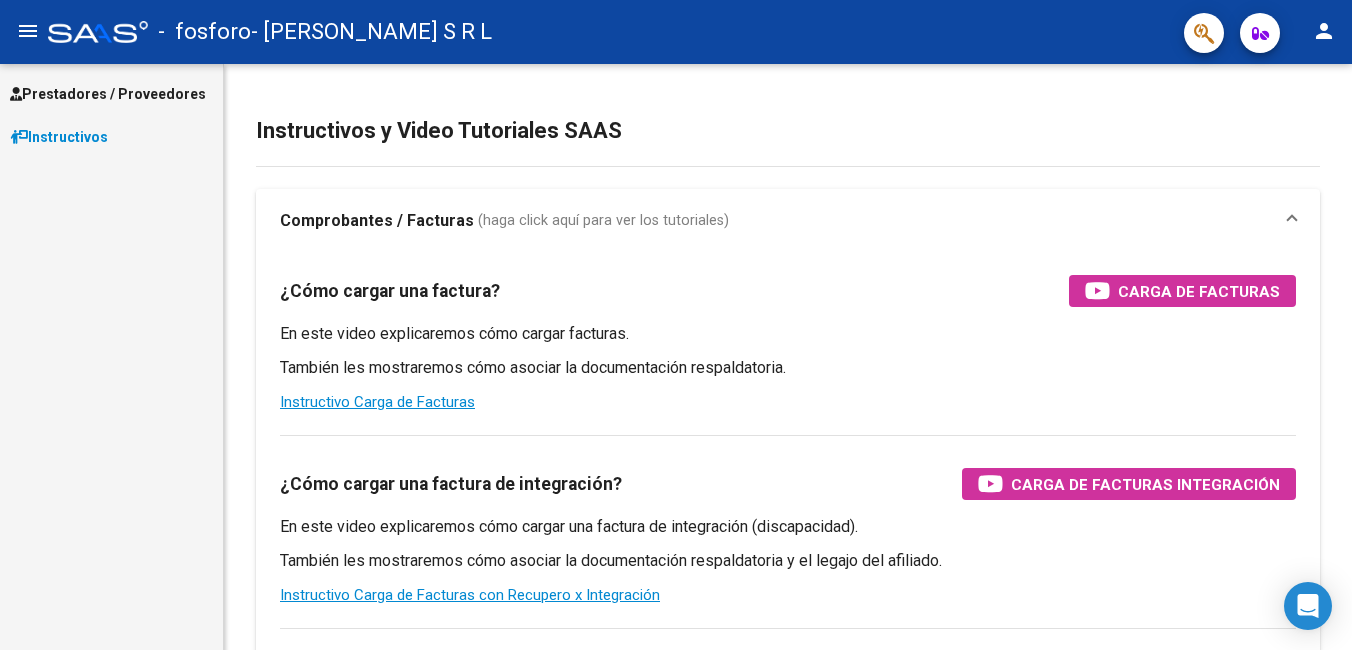 scroll, scrollTop: 0, scrollLeft: 0, axis: both 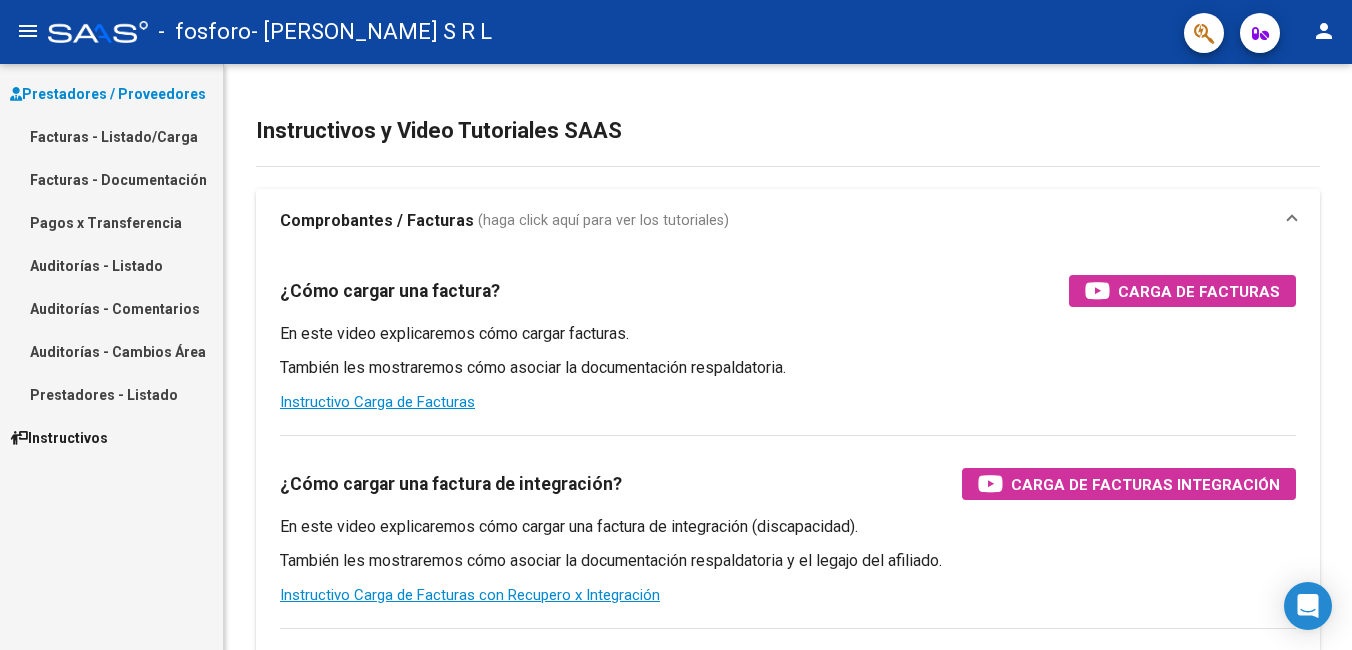 click on "Facturas - Listado/Carga" at bounding box center (111, 136) 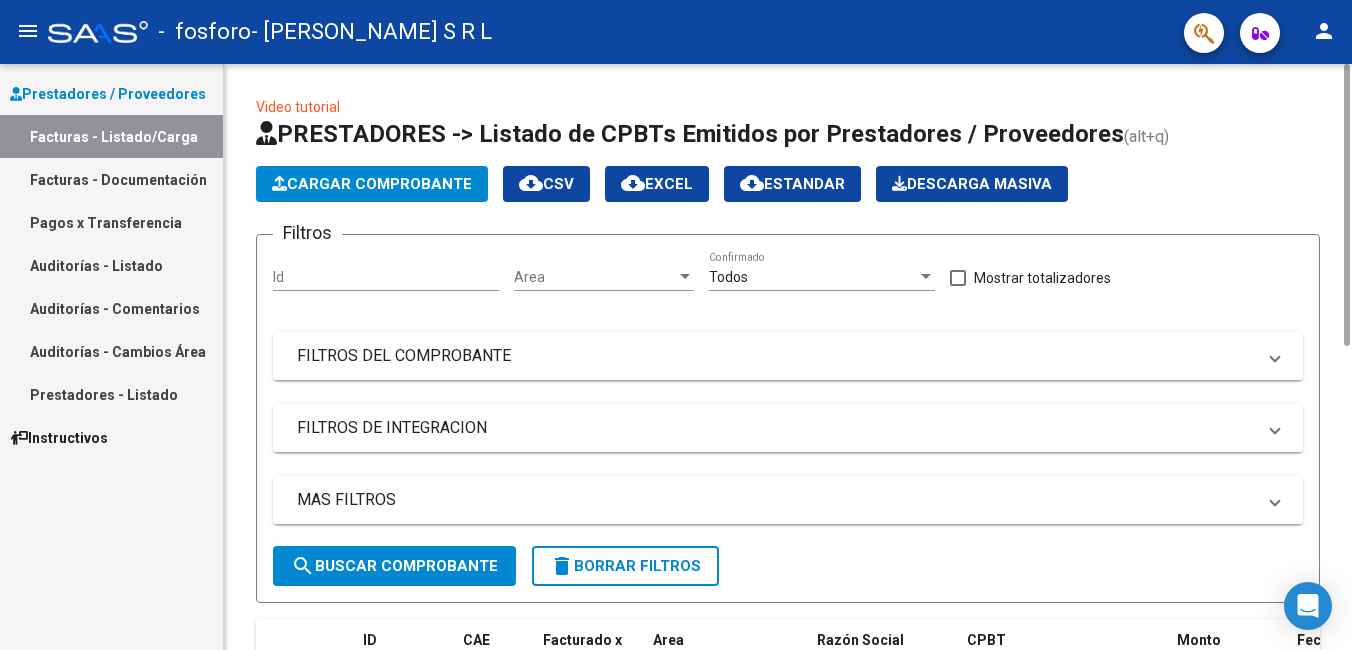 click on "Cargar Comprobante" 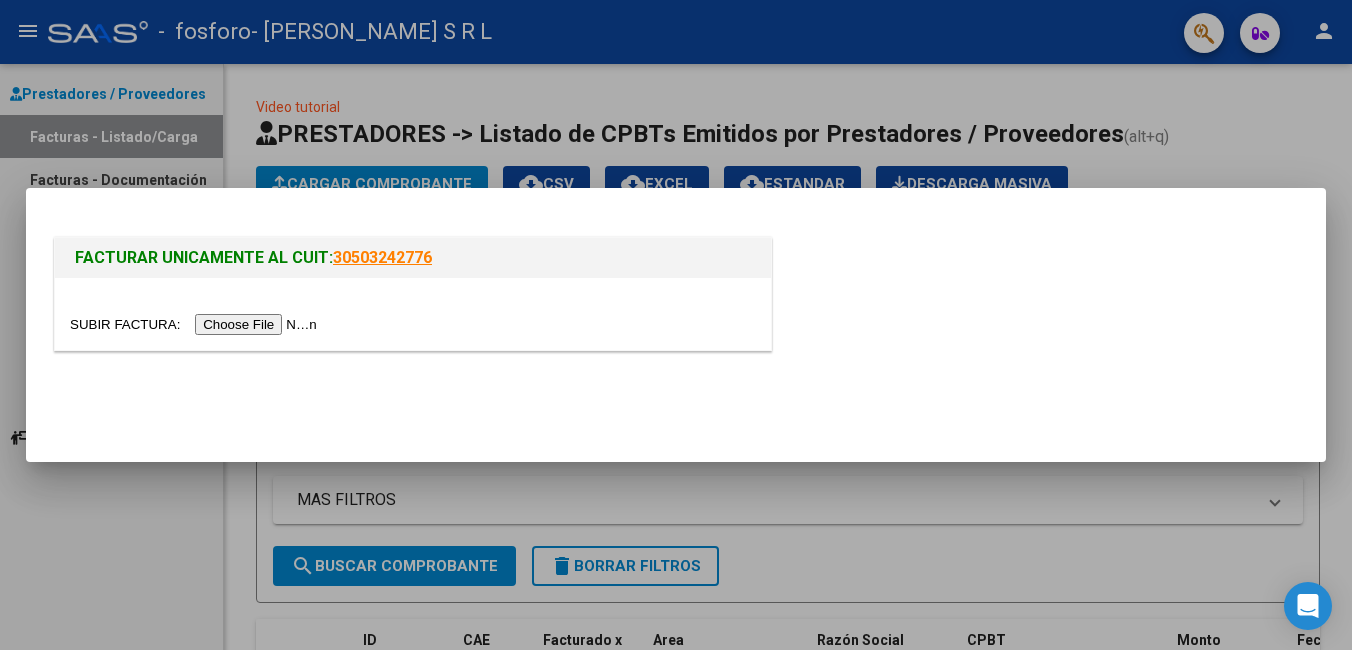 click at bounding box center (196, 324) 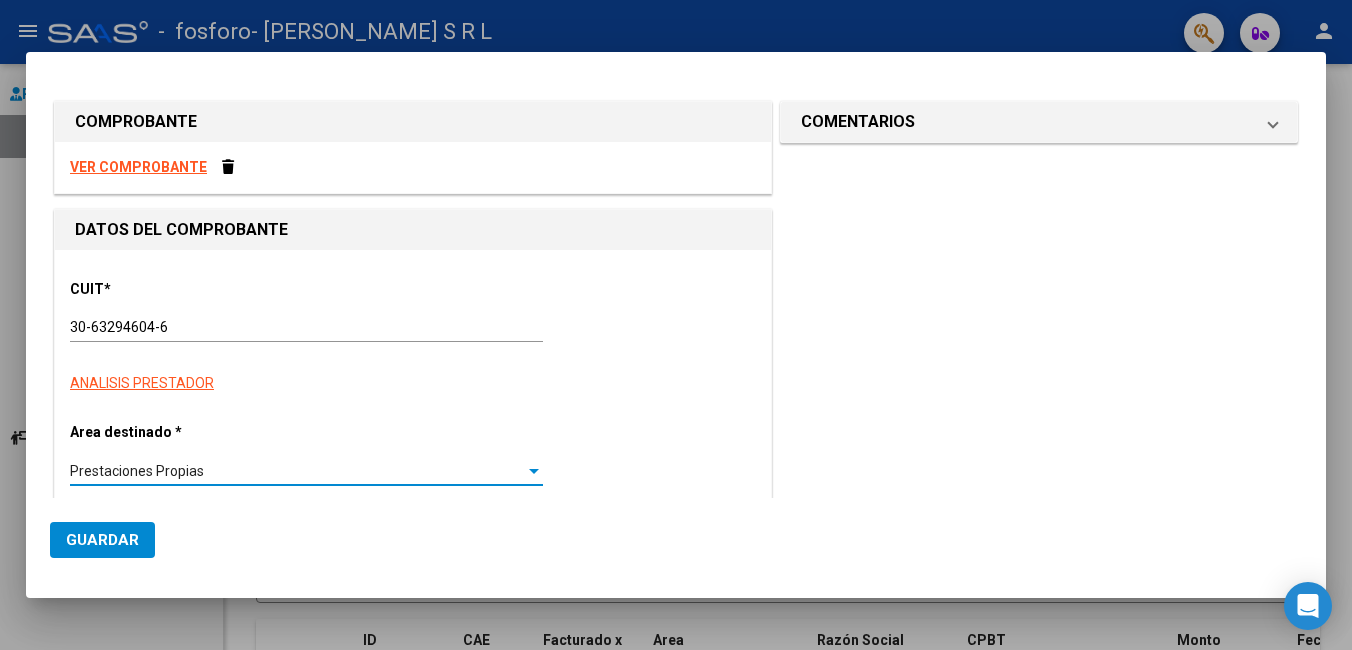 click on "Prestaciones Propias" at bounding box center [137, 471] 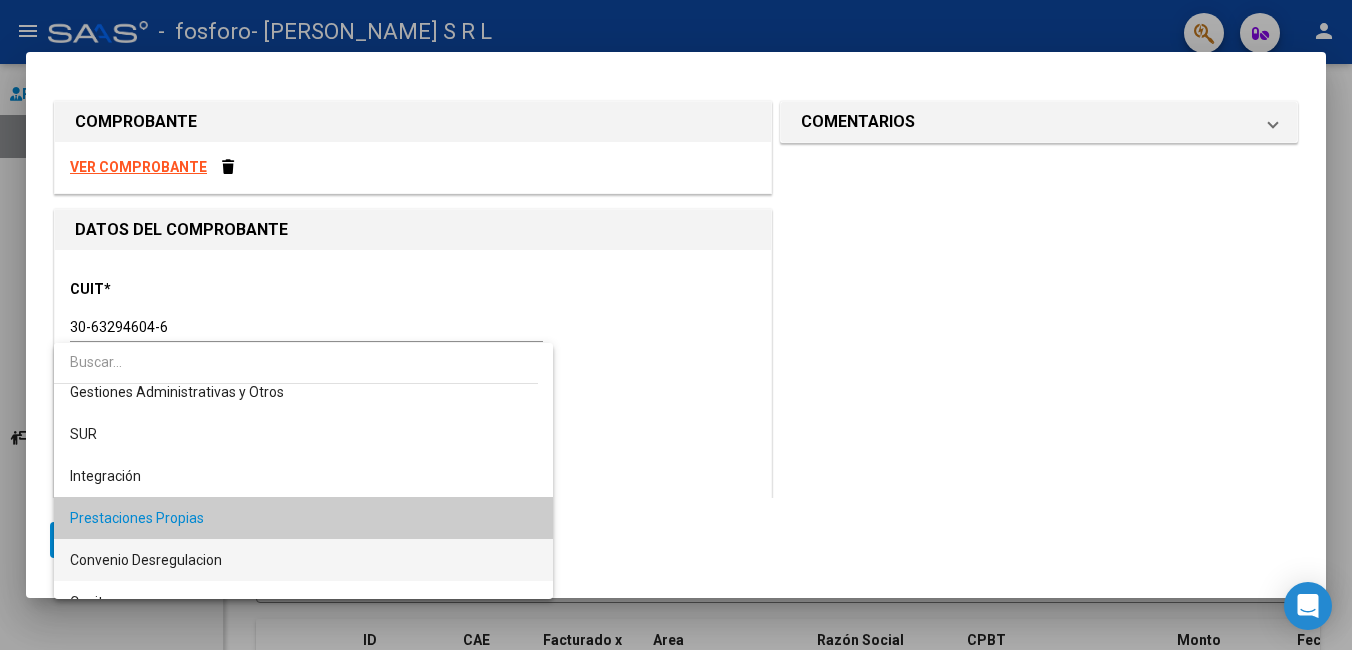 scroll, scrollTop: 100, scrollLeft: 0, axis: vertical 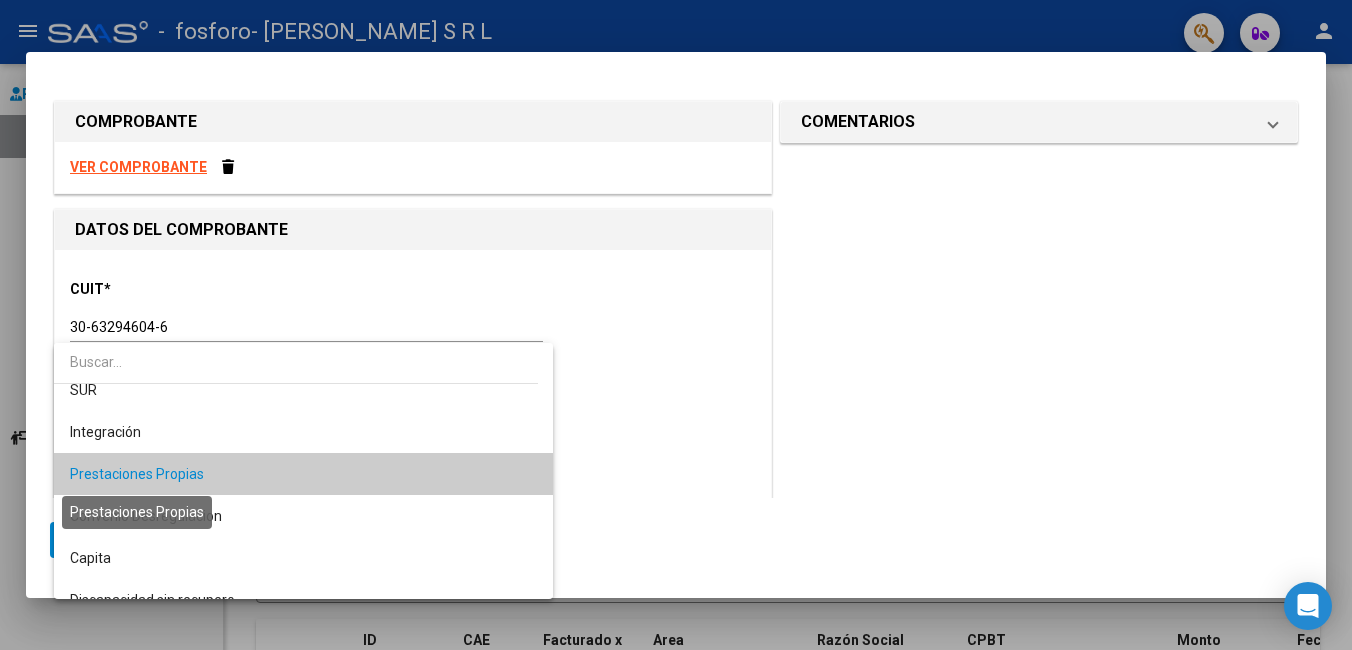 click on "Prestaciones Propias" at bounding box center (137, 474) 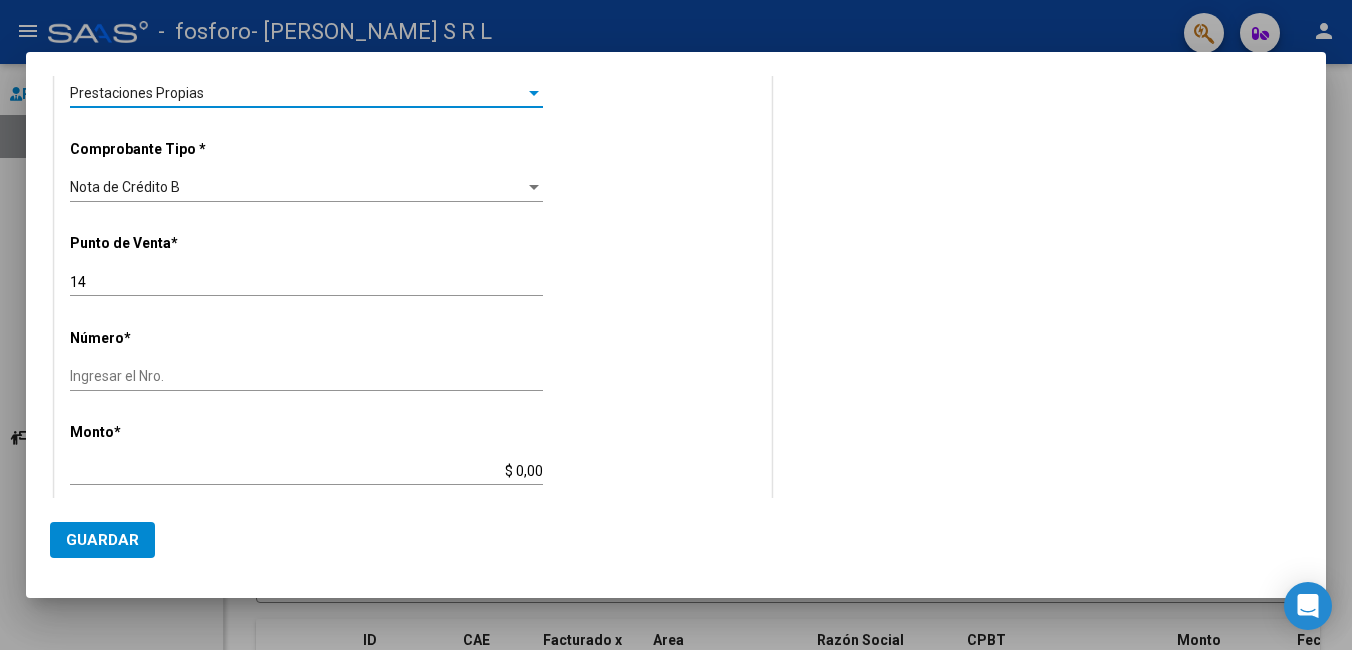 scroll, scrollTop: 400, scrollLeft: 0, axis: vertical 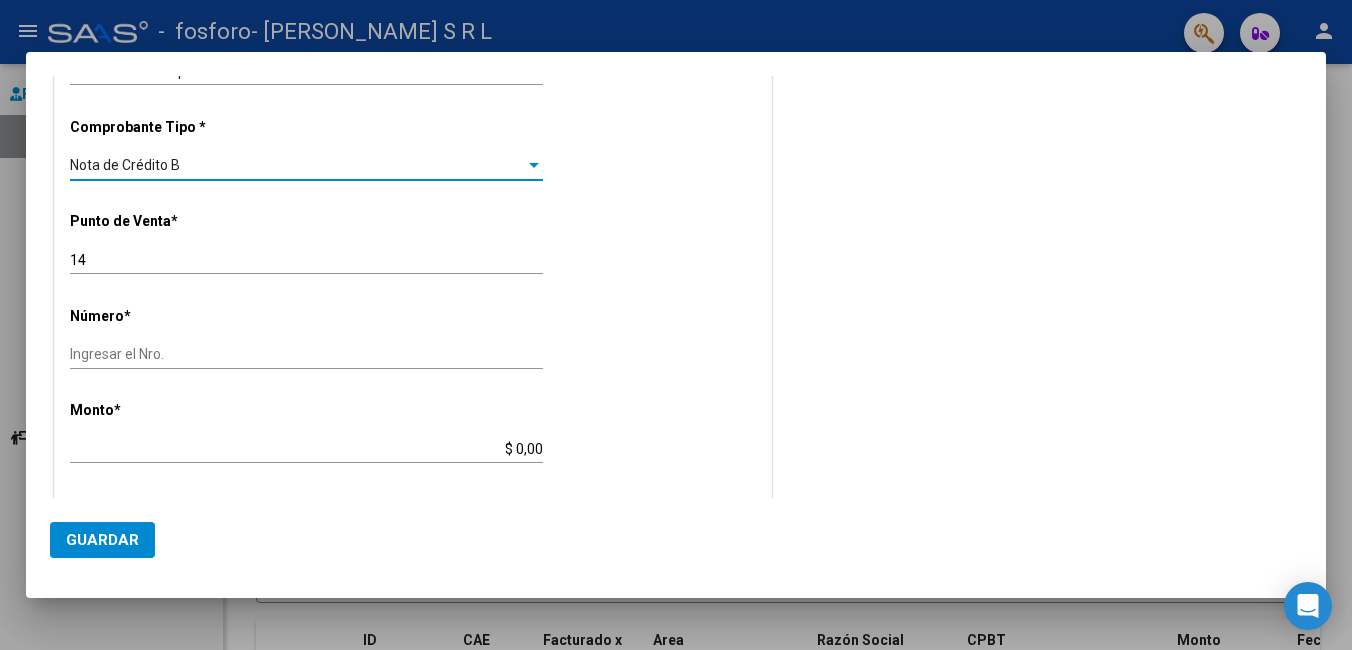 click on "Nota de Crédito B" at bounding box center (297, 165) 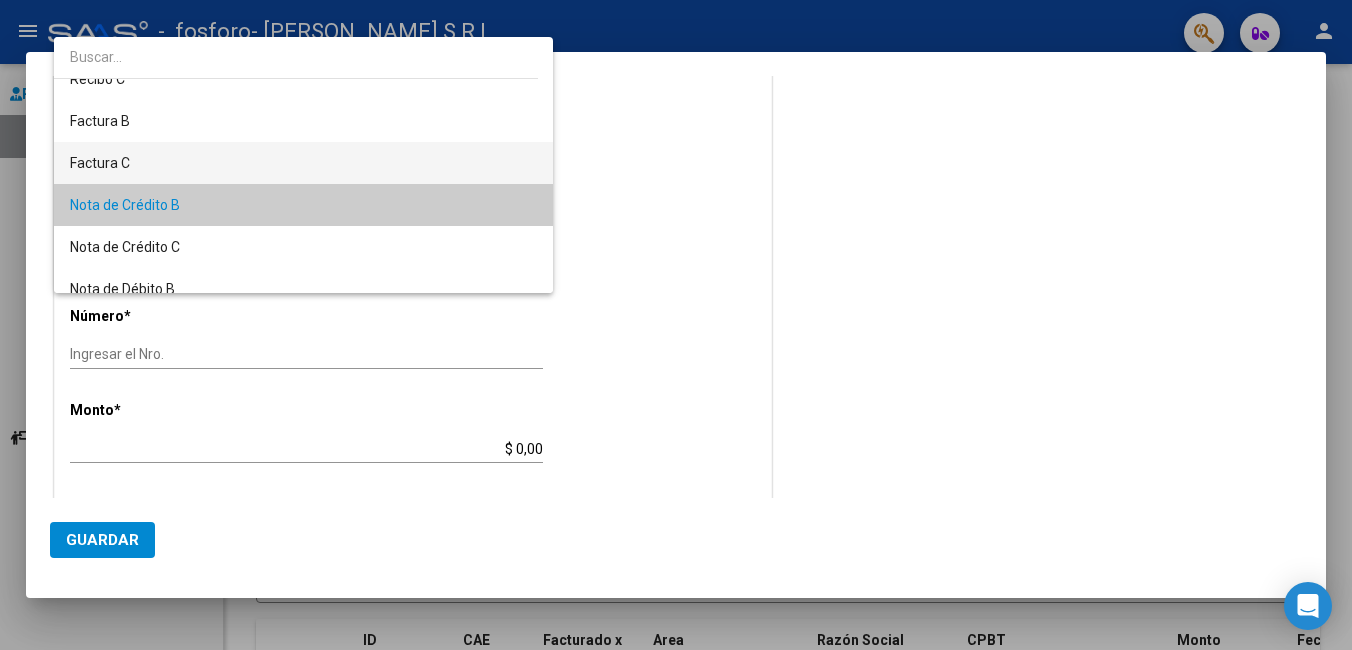 scroll, scrollTop: 0, scrollLeft: 0, axis: both 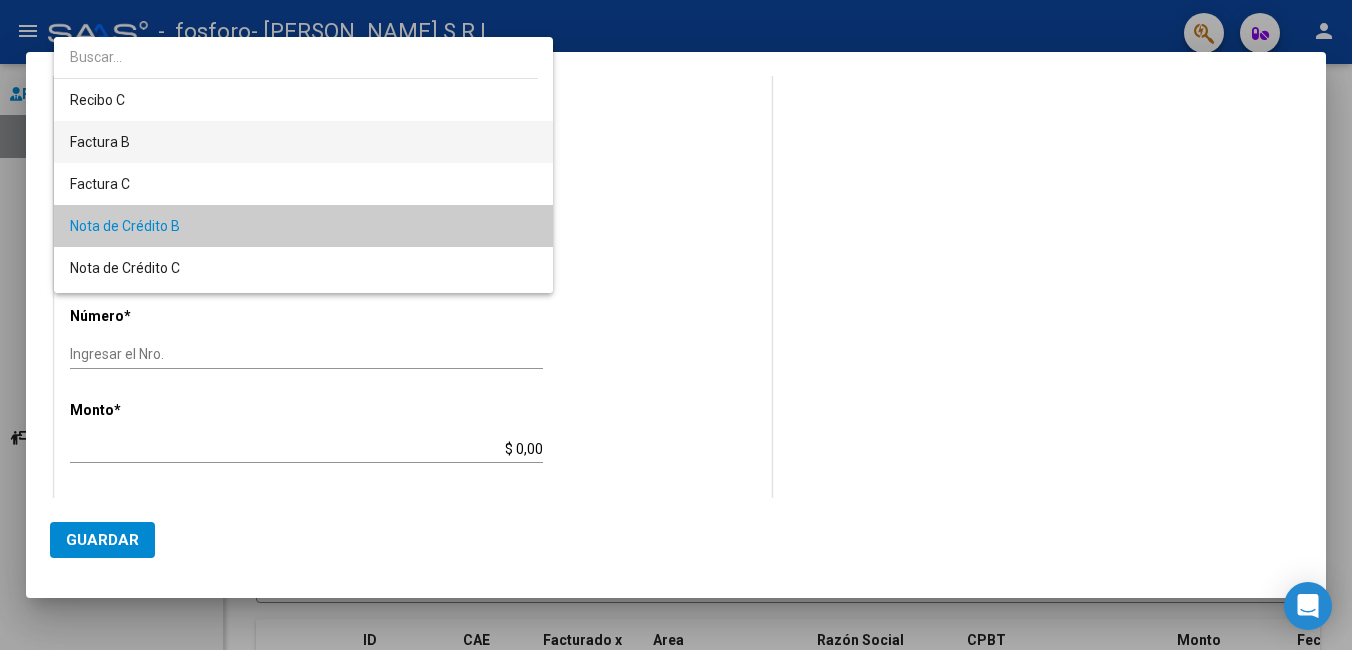 click on "Factura B" at bounding box center (303, 142) 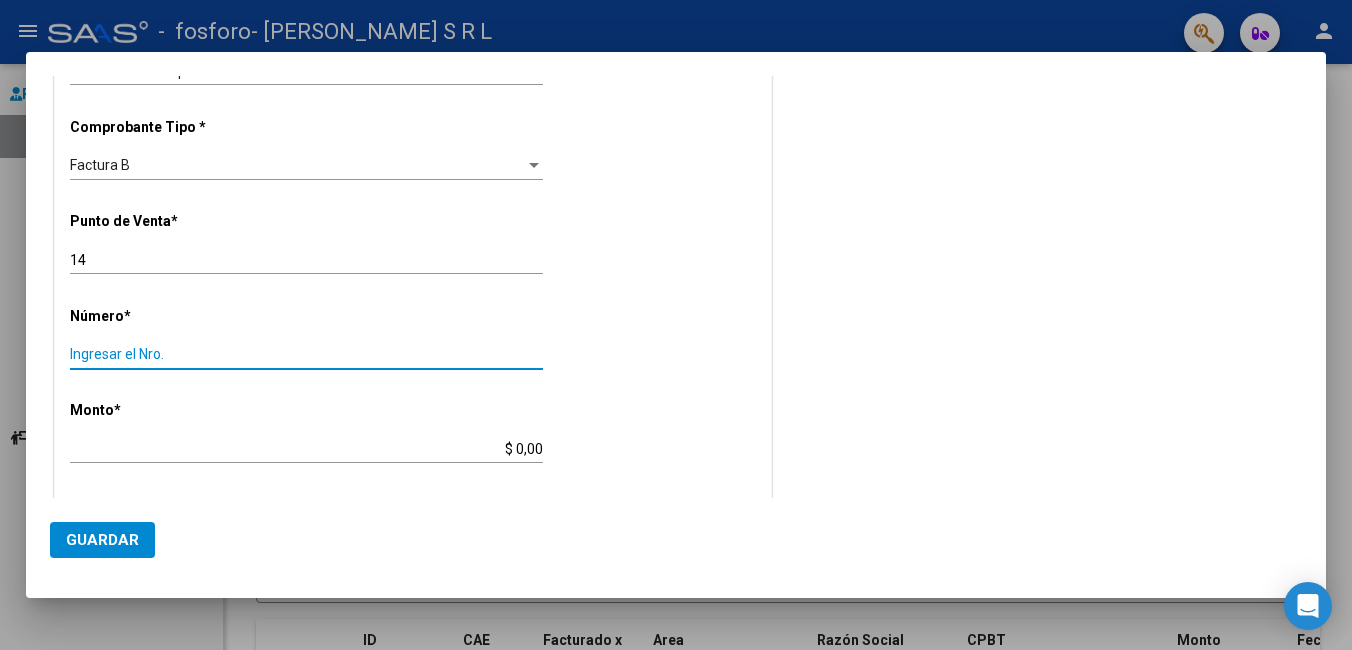click on "Ingresar el Nro." at bounding box center [306, 354] 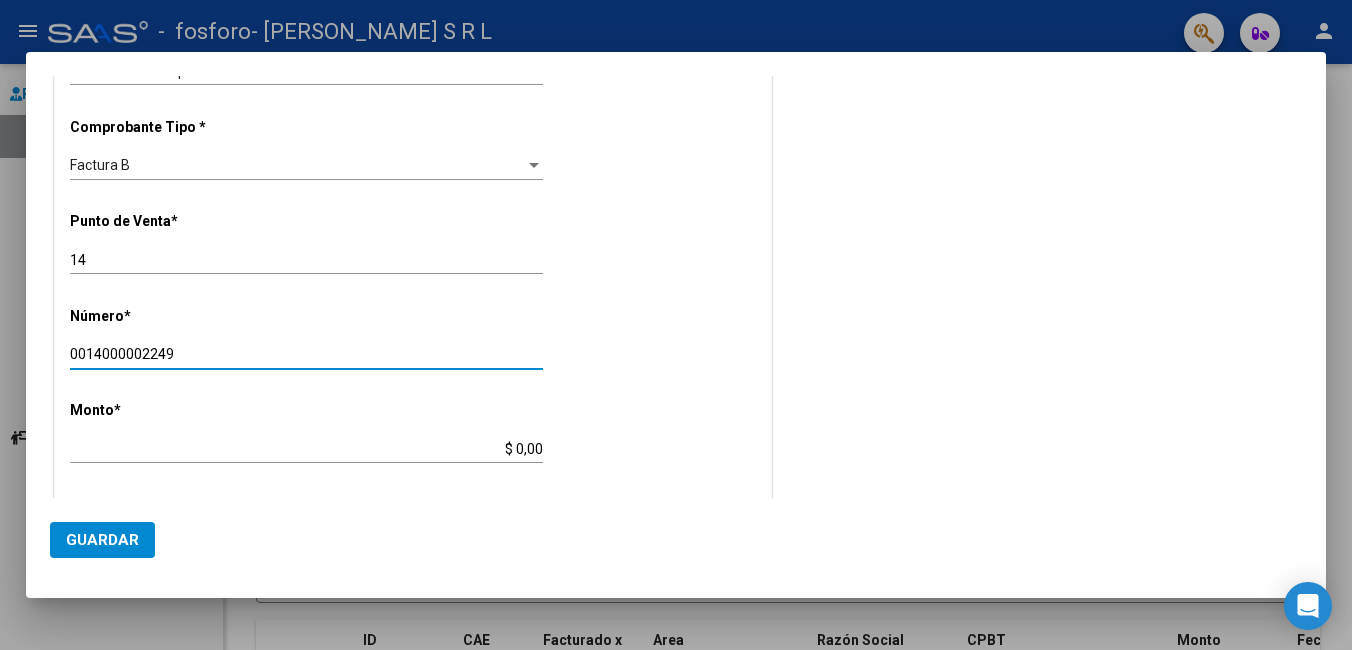 type on "0014000002249" 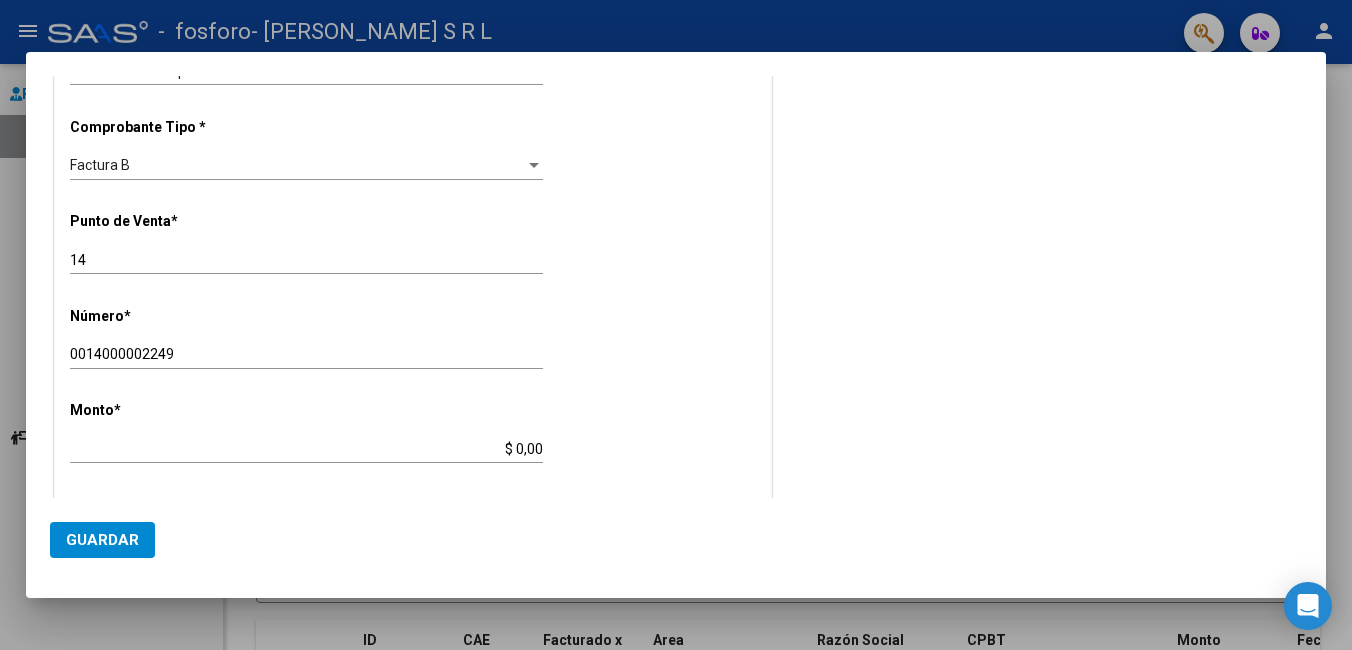 click on "CUIT  *   30-63294604-6 Ingresar CUIT  ANALISIS PRESTADOR  Area destinado * Prestaciones Propias Seleccionar Area  Comprobante Tipo * Factura B Seleccionar Tipo Punto de Venta  *   14 Ingresar el Nro.  Número  *   0014000002249 Ingresar el Nro.  Monto  *   $ 0,00 Ingresar el monto  [GEOGRAPHIC_DATA].  *   Ingresar la fecha  CAE / CAEA (no ingrese CAI)    Ingresar el CAE o CAEA (no ingrese CAI)  Fecha de Vencimiento    Ingresar la fecha  Ref. Externa    Ingresar la ref.  N° Liquidación    Ingresar el N° Liquidación" at bounding box center (413, 442) 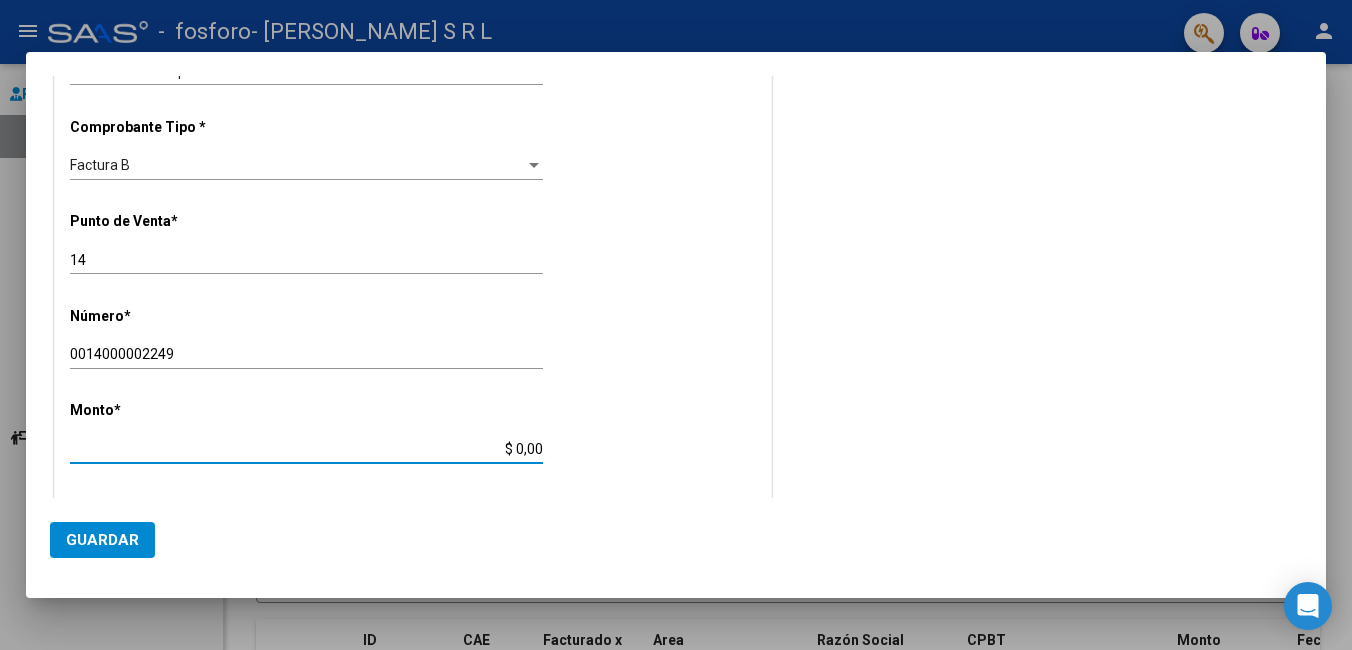 click on "$ 0,00" at bounding box center [306, 449] 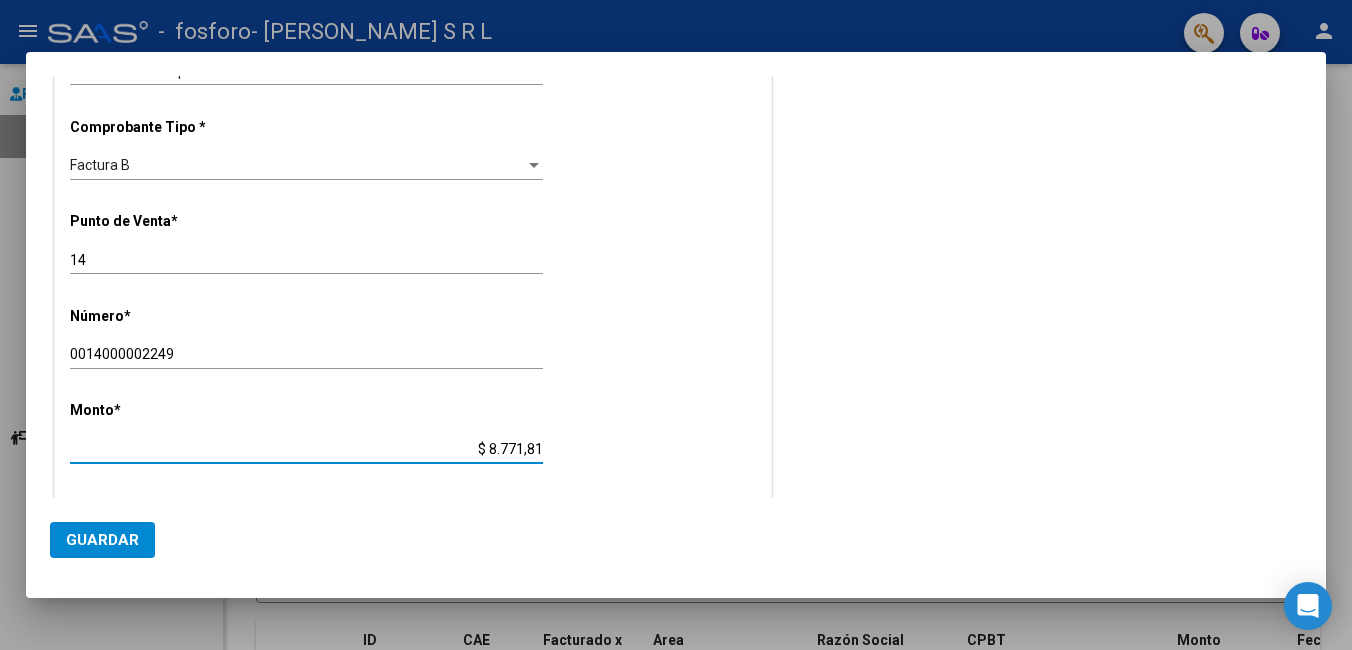 type on "$ 87.718,10" 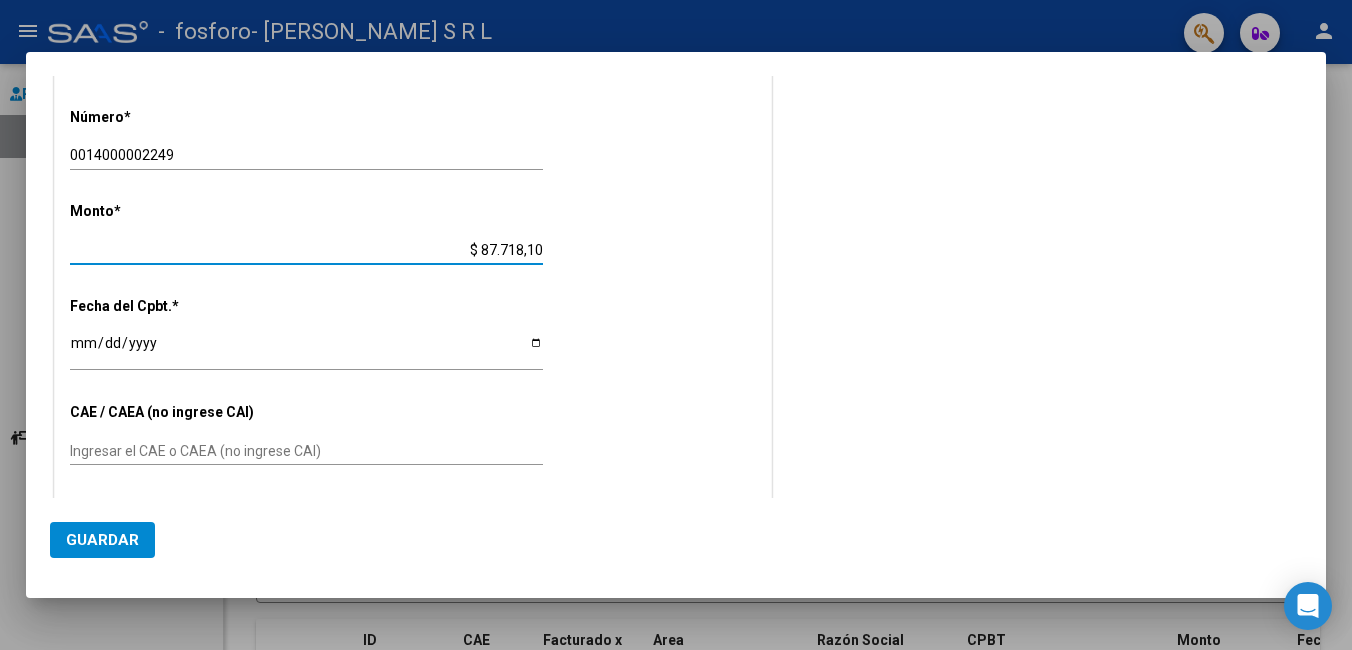 scroll, scrollTop: 600, scrollLeft: 0, axis: vertical 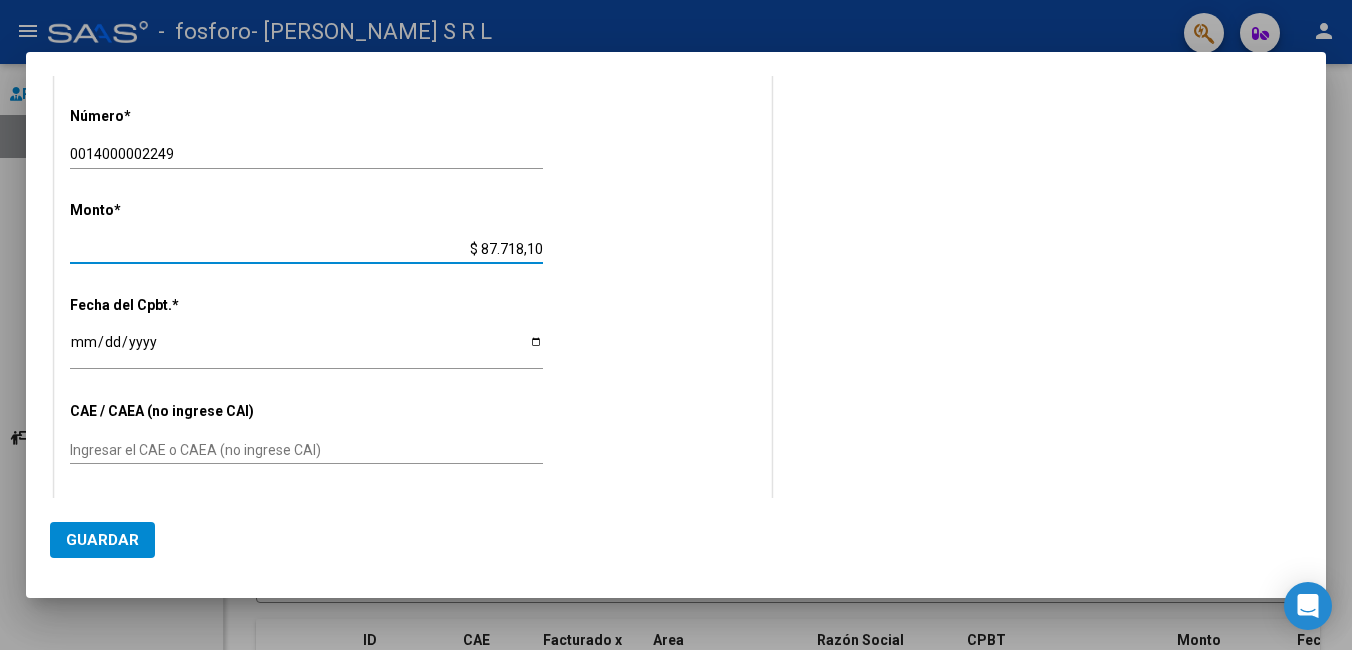 click on "Ingresar la fecha" at bounding box center [306, 349] 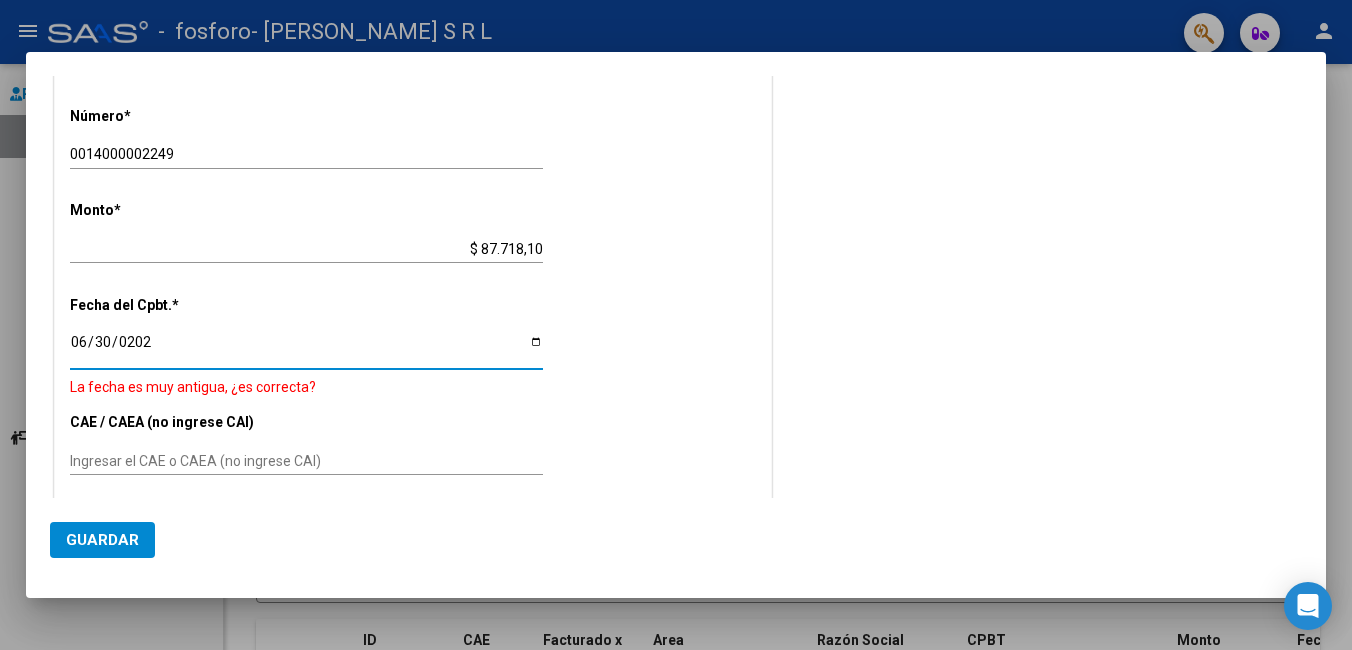 type on "[DATE]" 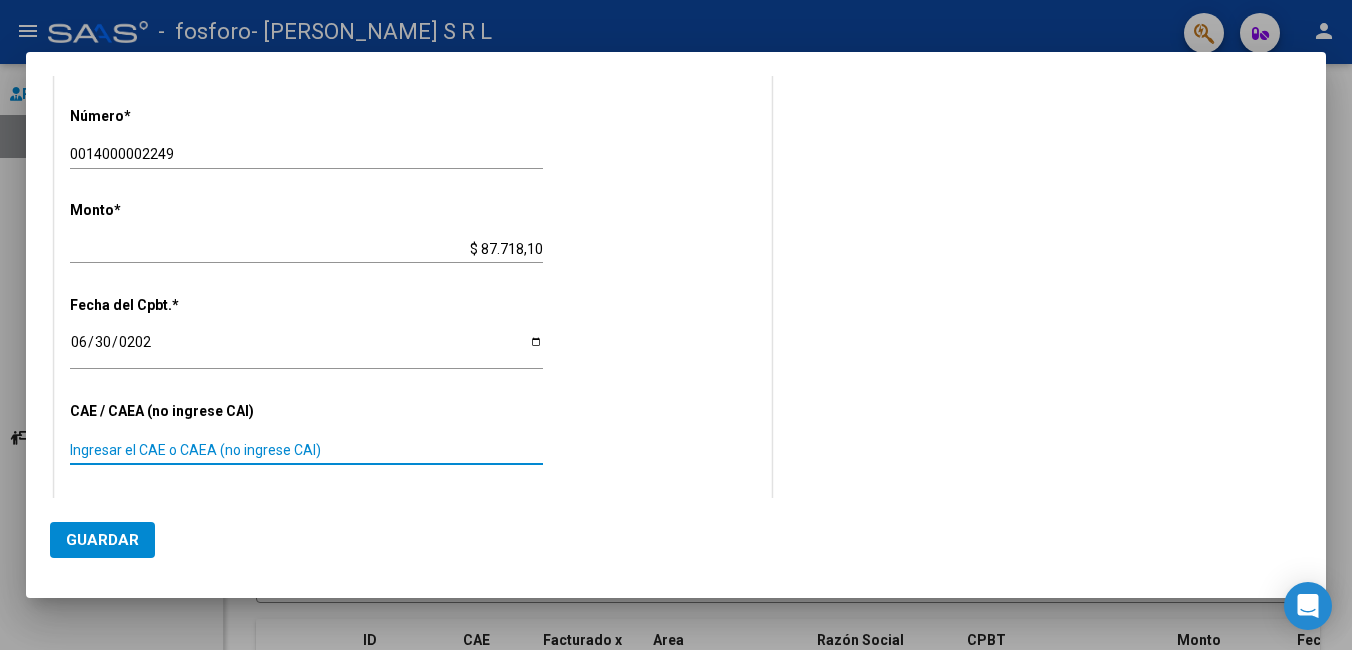 click on "Ingresar el CAE o CAEA (no ingrese CAI)" at bounding box center [306, 450] 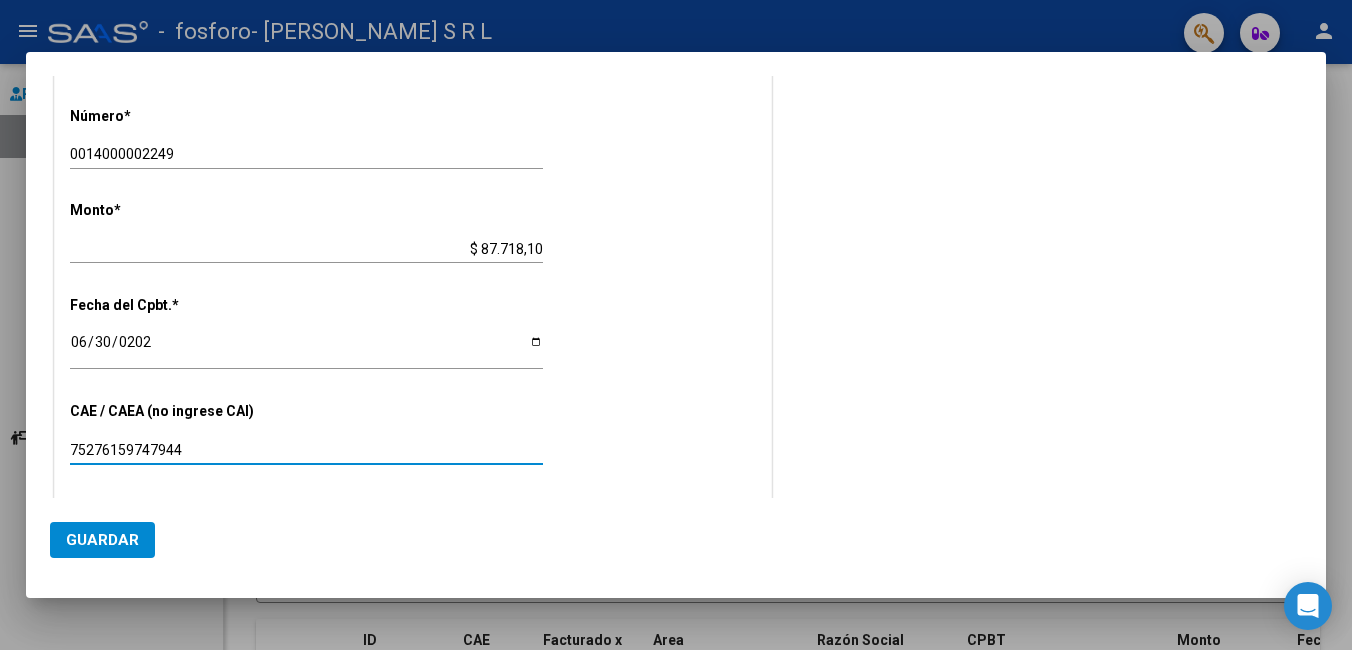 type on "75276159747944" 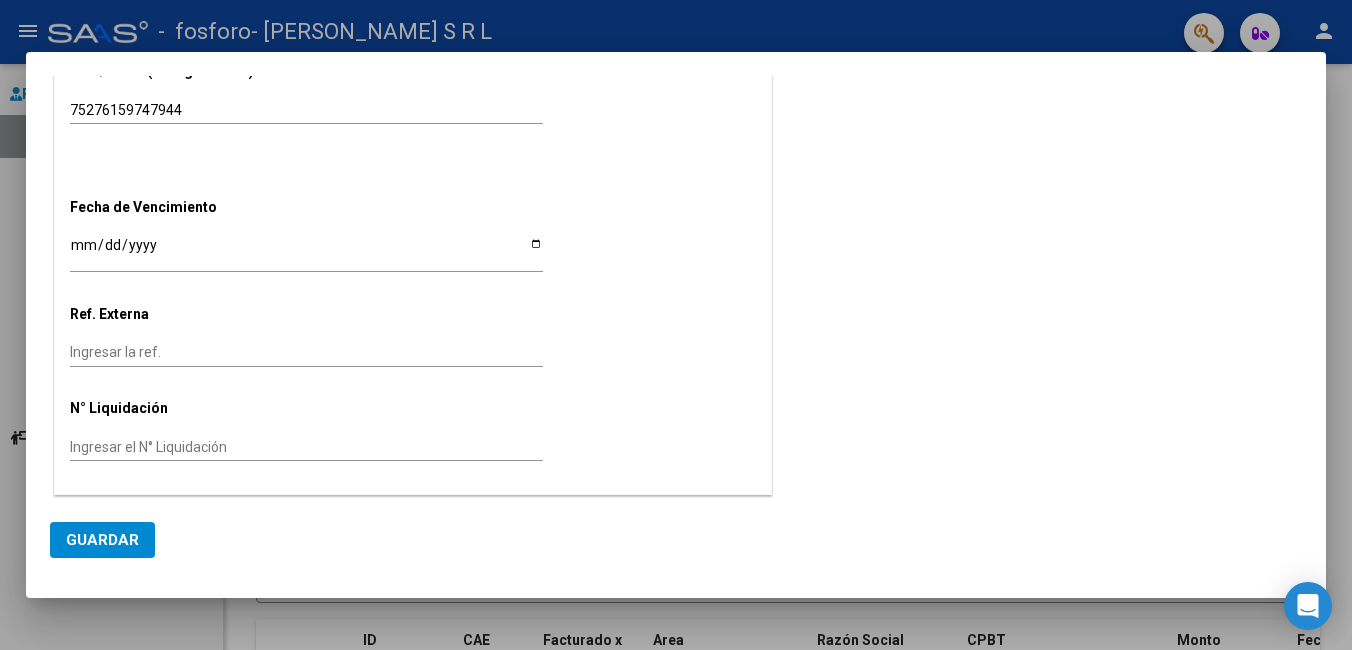 scroll, scrollTop: 841, scrollLeft: 0, axis: vertical 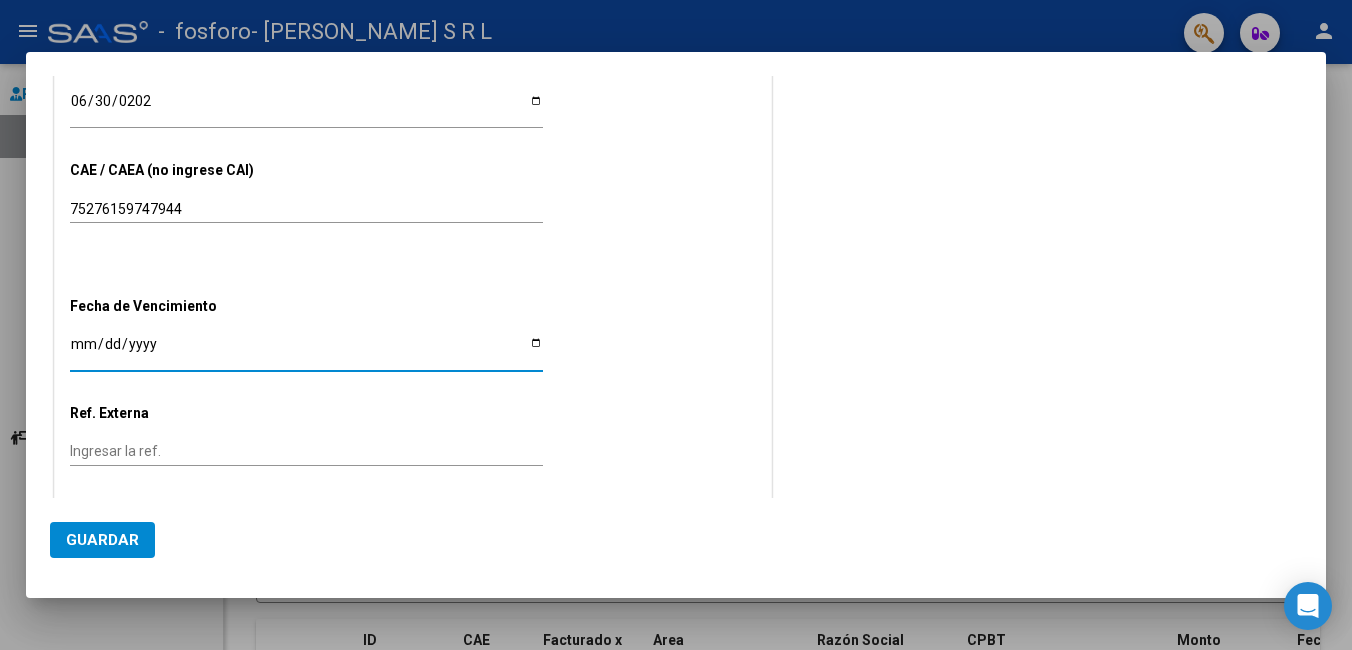 click on "Ingresar la fecha" at bounding box center [306, 351] 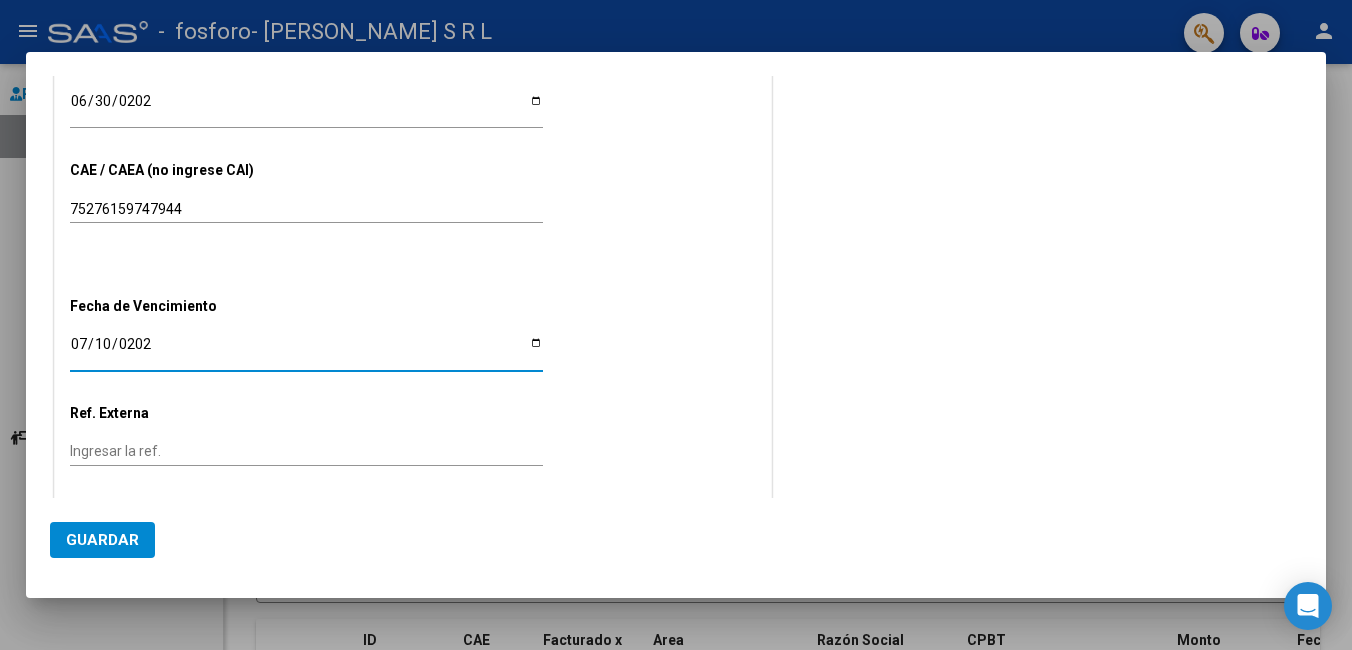 type on "[DATE]" 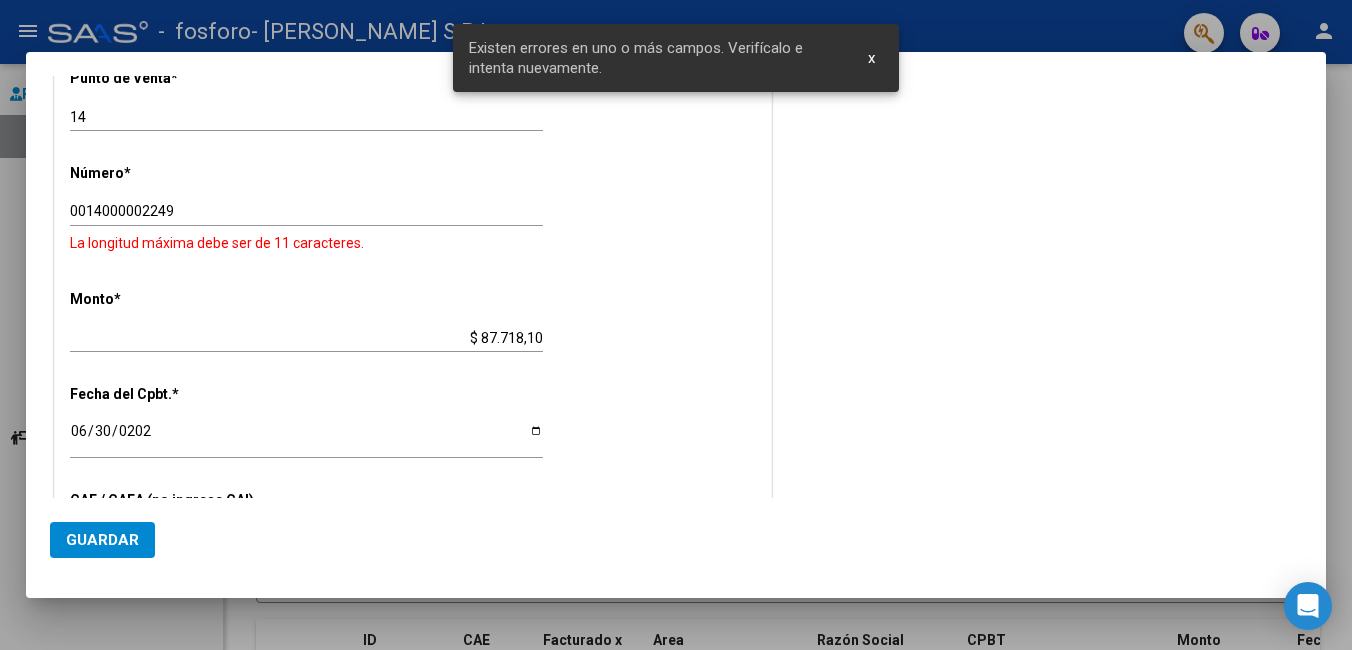 scroll, scrollTop: 459, scrollLeft: 0, axis: vertical 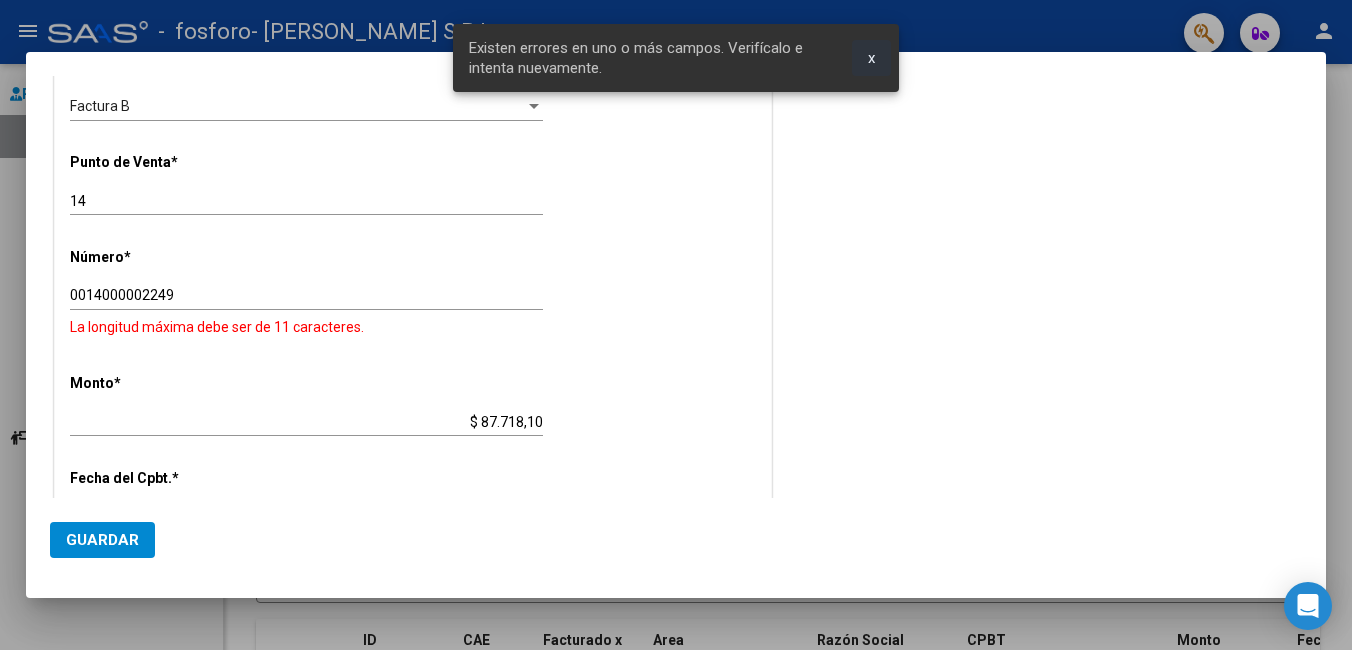 click on "x" at bounding box center (871, 58) 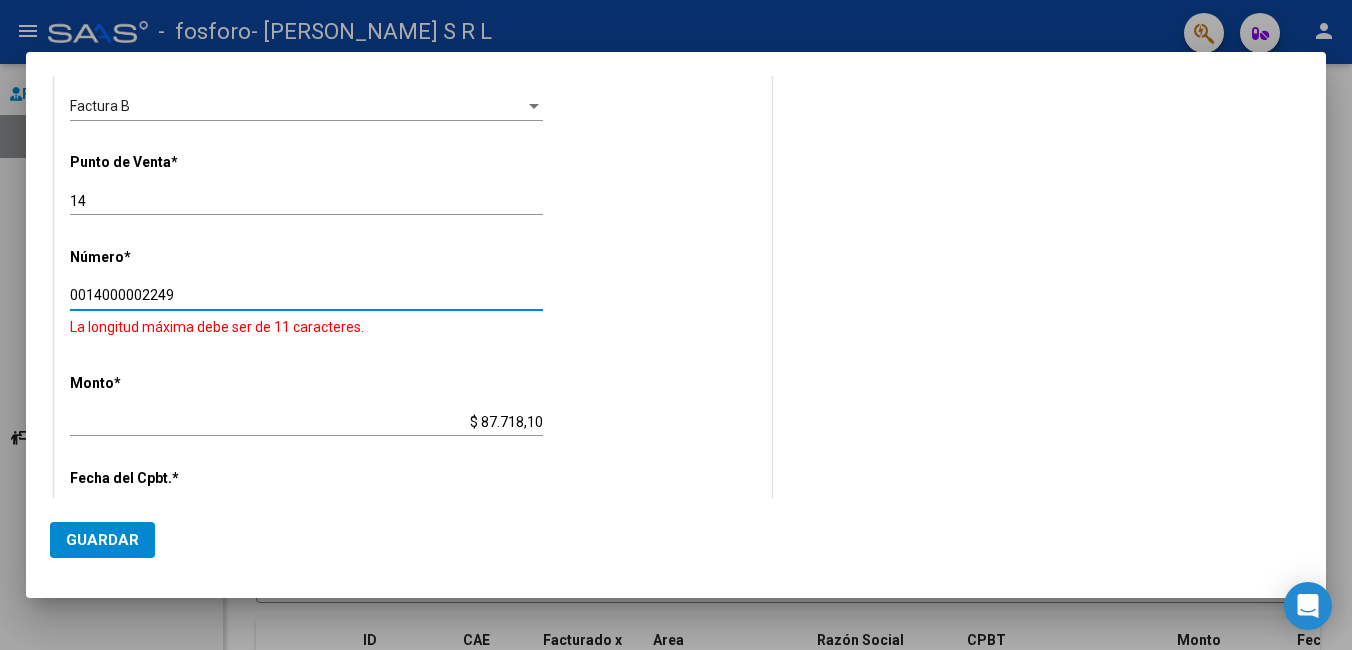 click on "0014000002249" at bounding box center [306, 295] 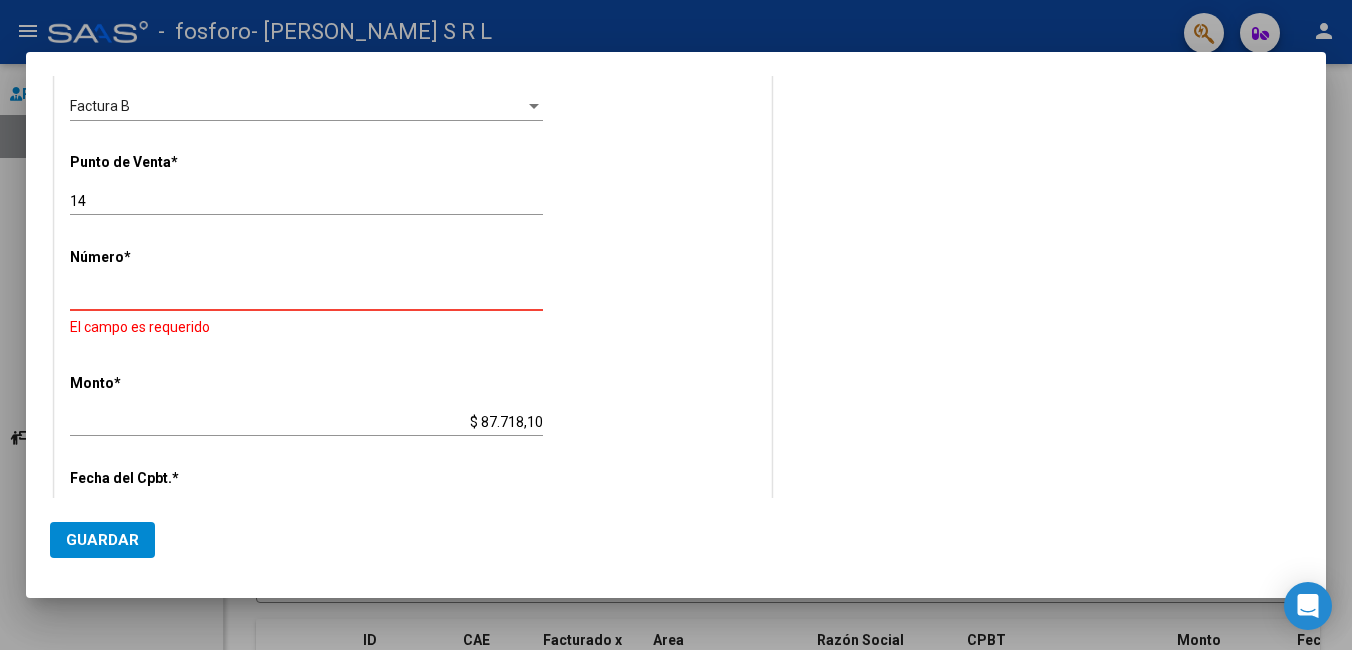 drag, startPoint x: 216, startPoint y: 304, endPoint x: 3, endPoint y: 268, distance: 216.02083 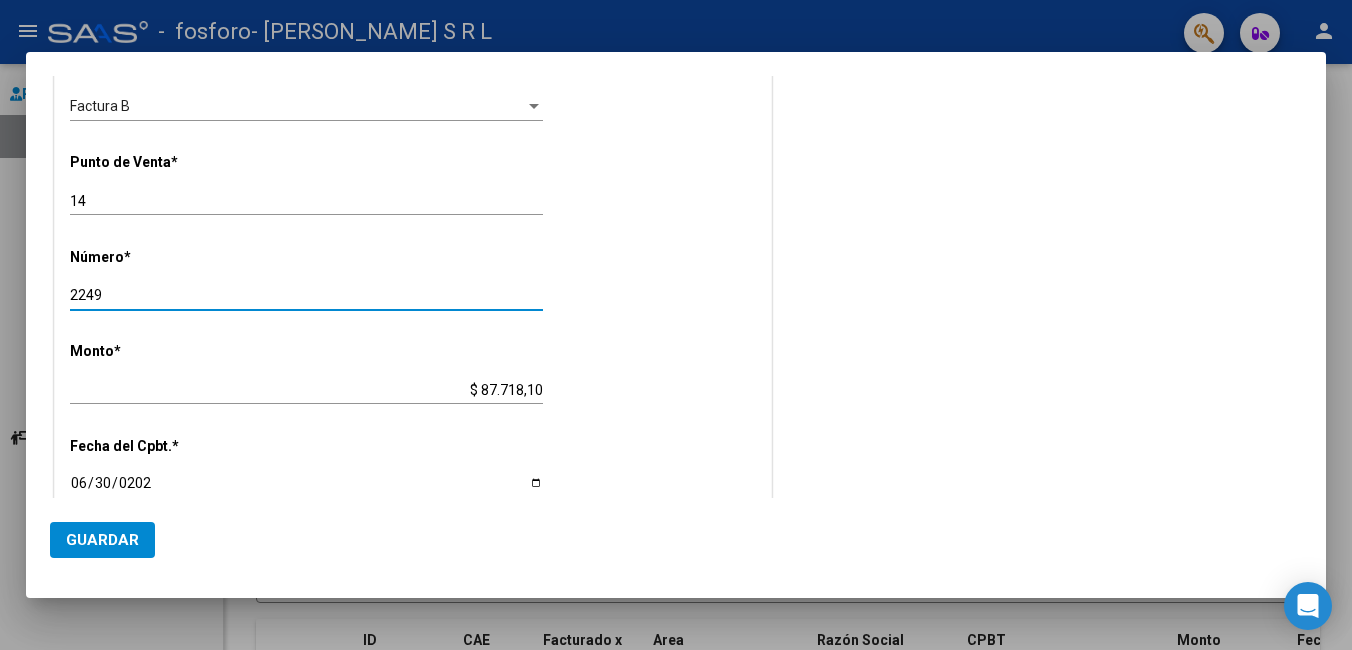 drag, startPoint x: 129, startPoint y: 290, endPoint x: 7, endPoint y: 306, distance: 123.04471 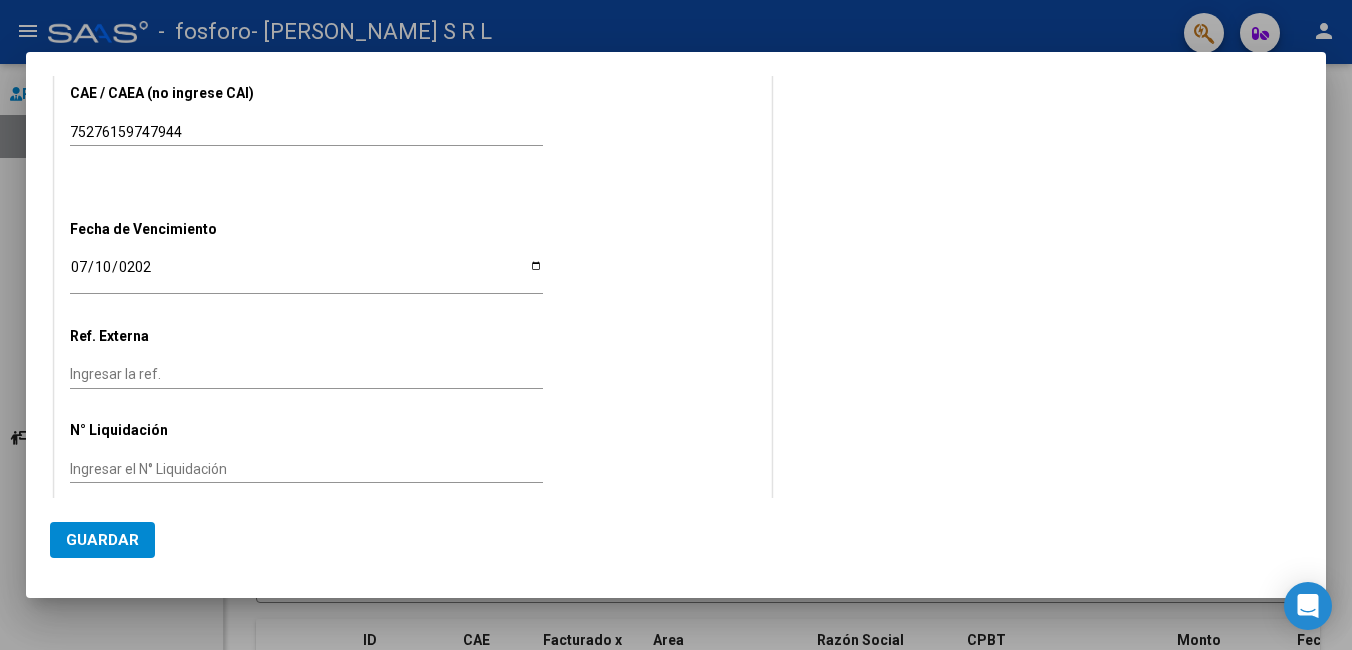 scroll, scrollTop: 940, scrollLeft: 0, axis: vertical 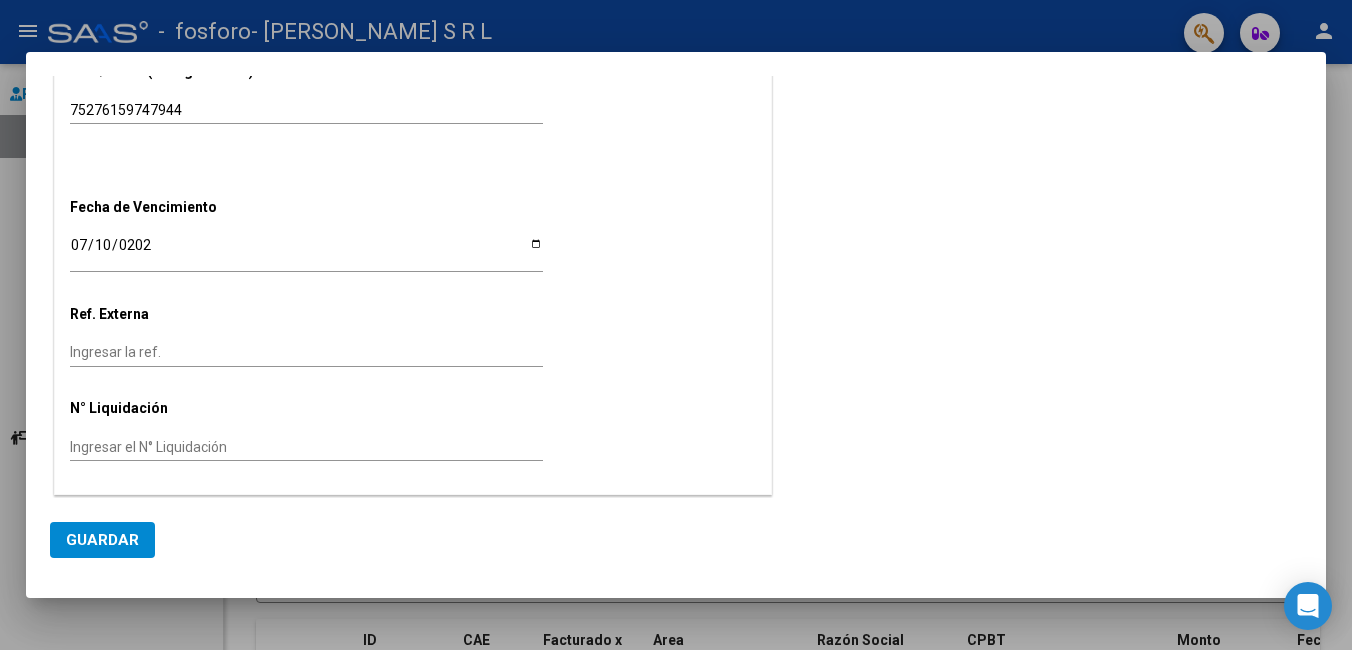 type on "00002249" 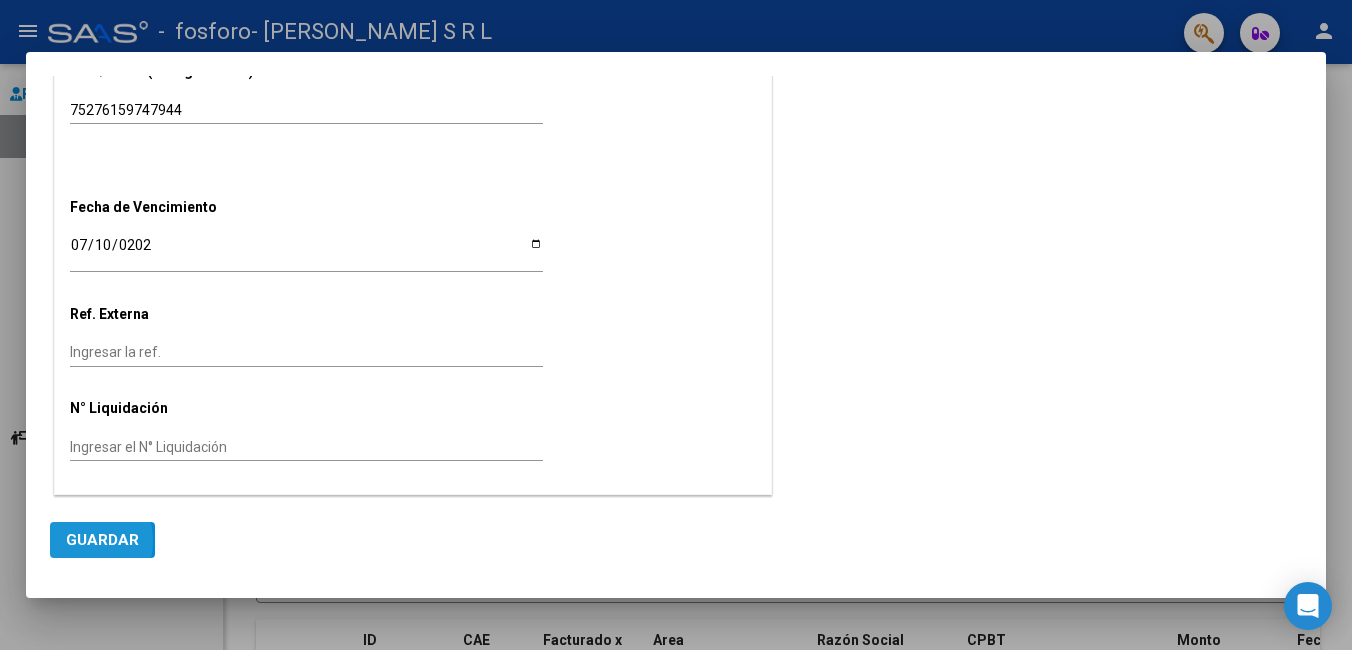 click on "Guardar" 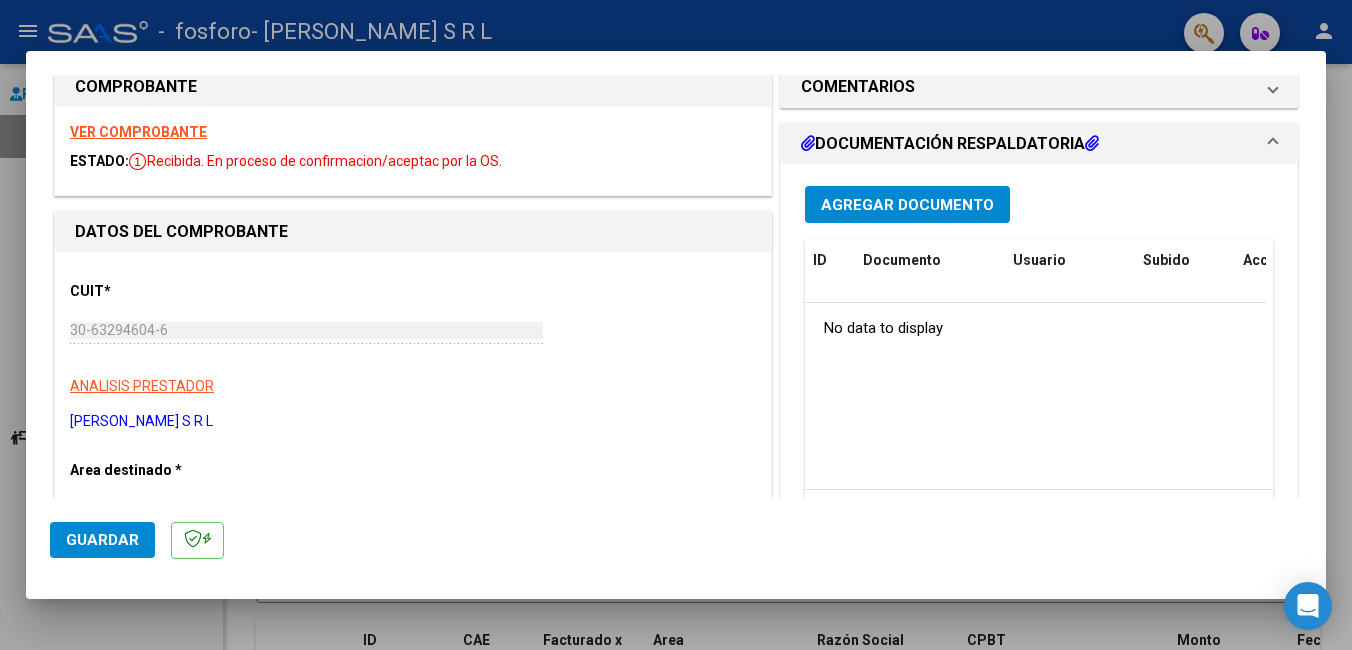 scroll, scrollTop: 0, scrollLeft: 0, axis: both 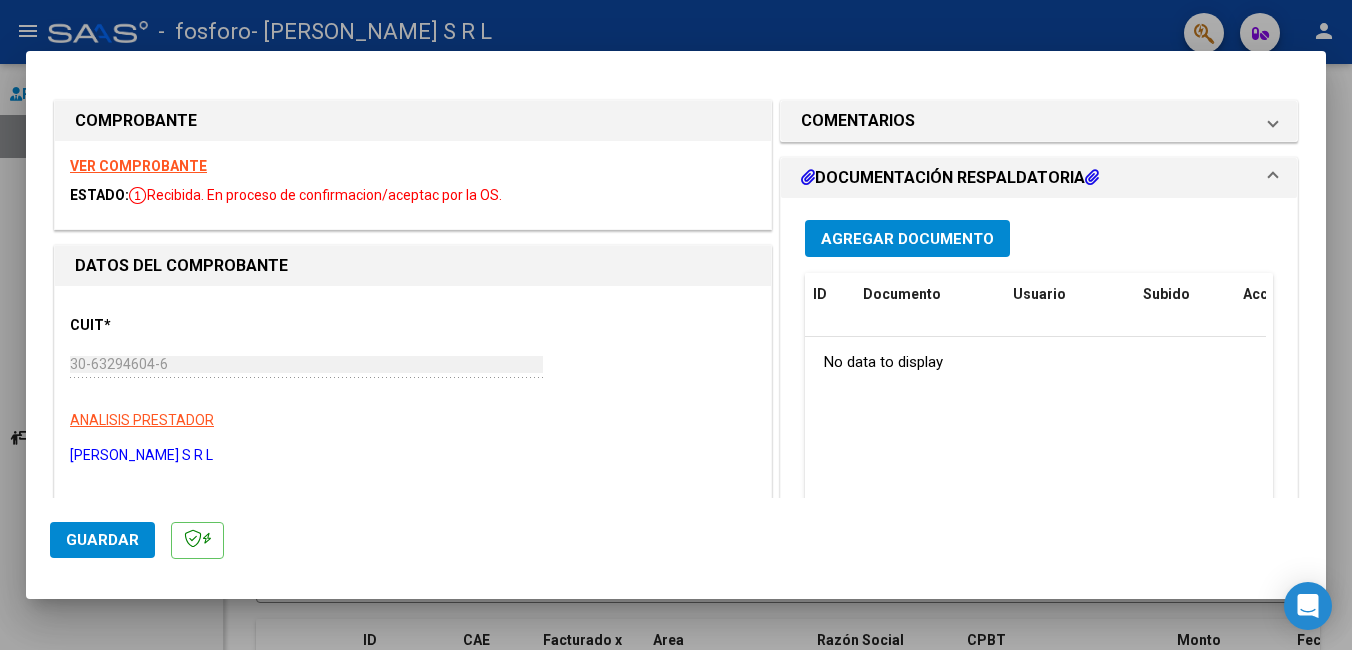 click on "DOCUMENTACIÓN RESPALDATORIA" at bounding box center (950, 178) 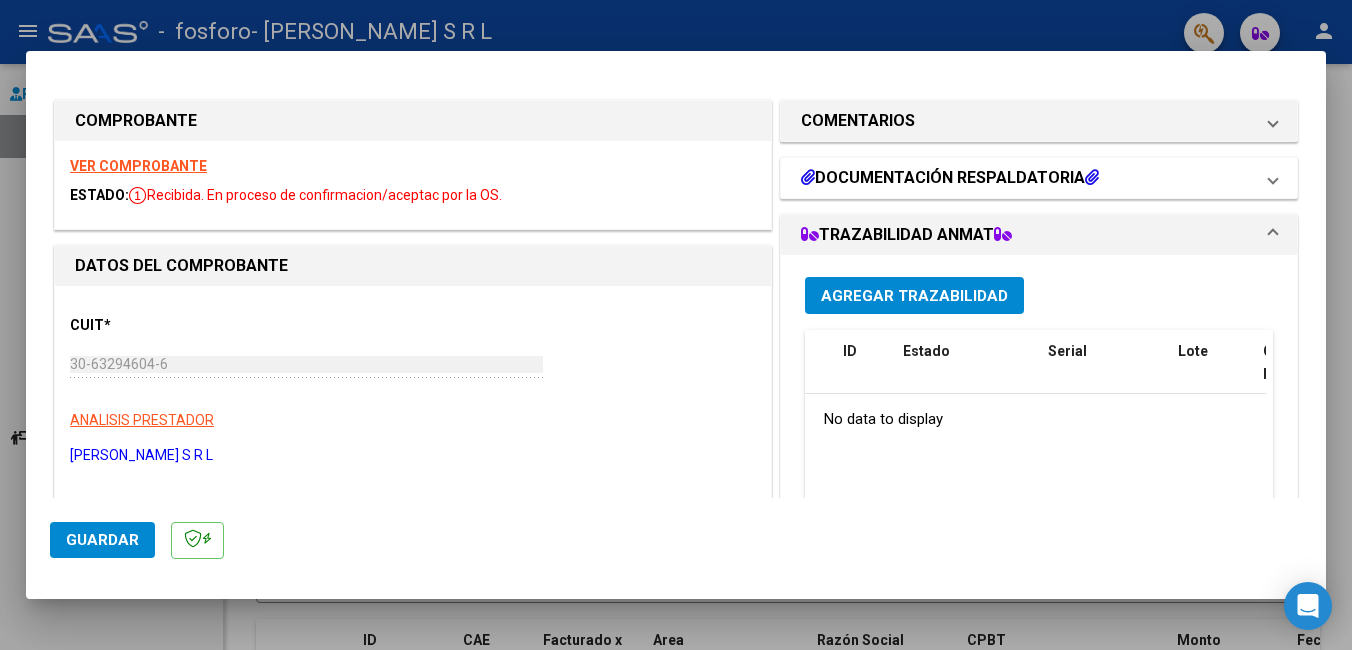 click on "DOCUMENTACIÓN RESPALDATORIA" at bounding box center (950, 178) 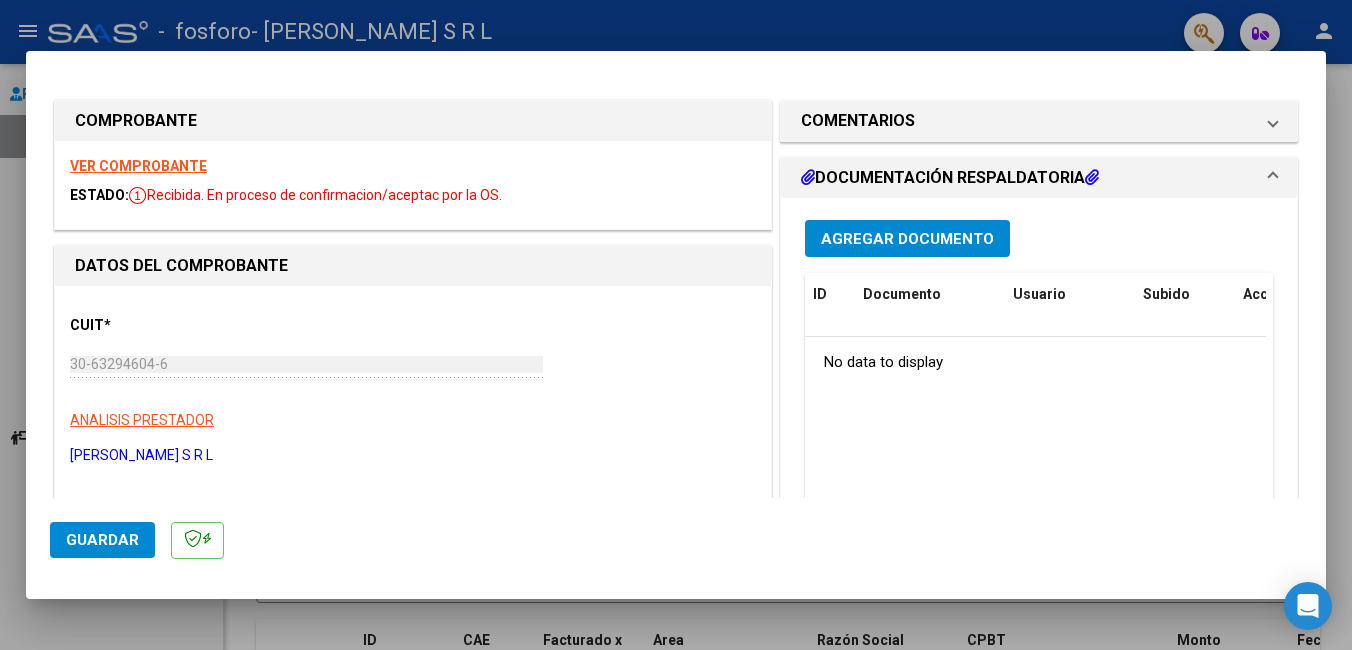 click on "Agregar Documento" at bounding box center [907, 238] 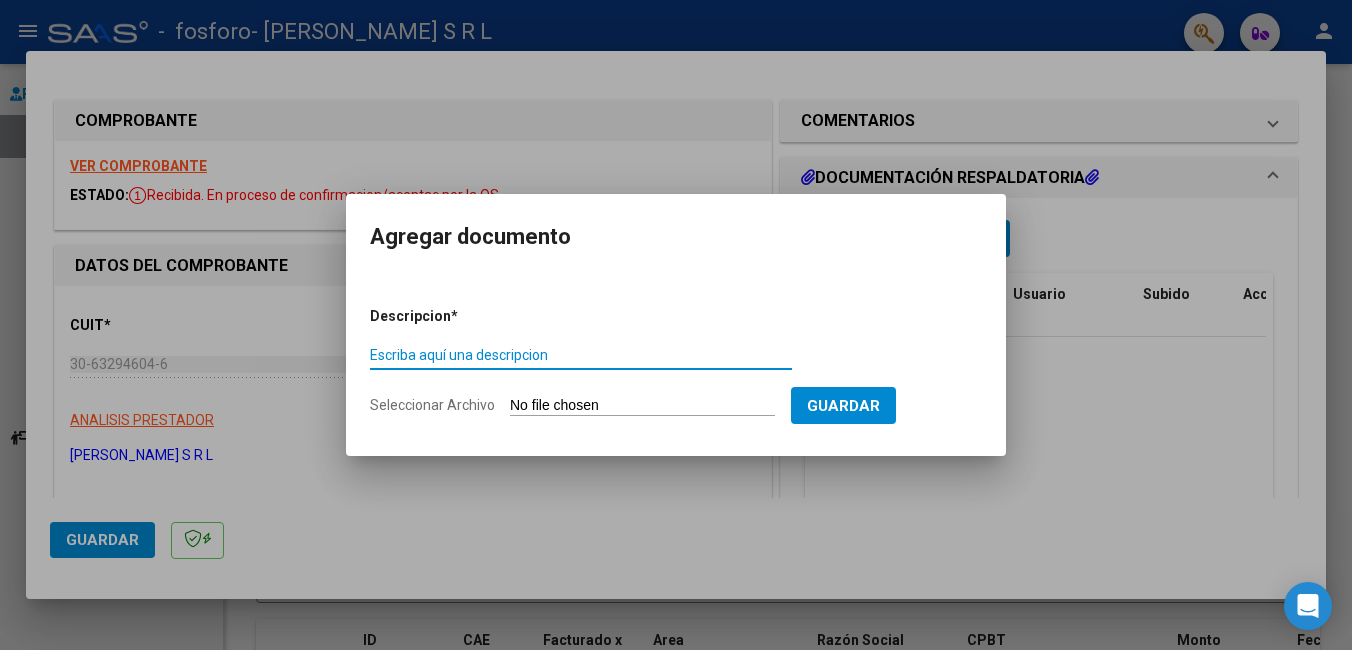 click on "Escriba aquí una descripcion" at bounding box center (581, 355) 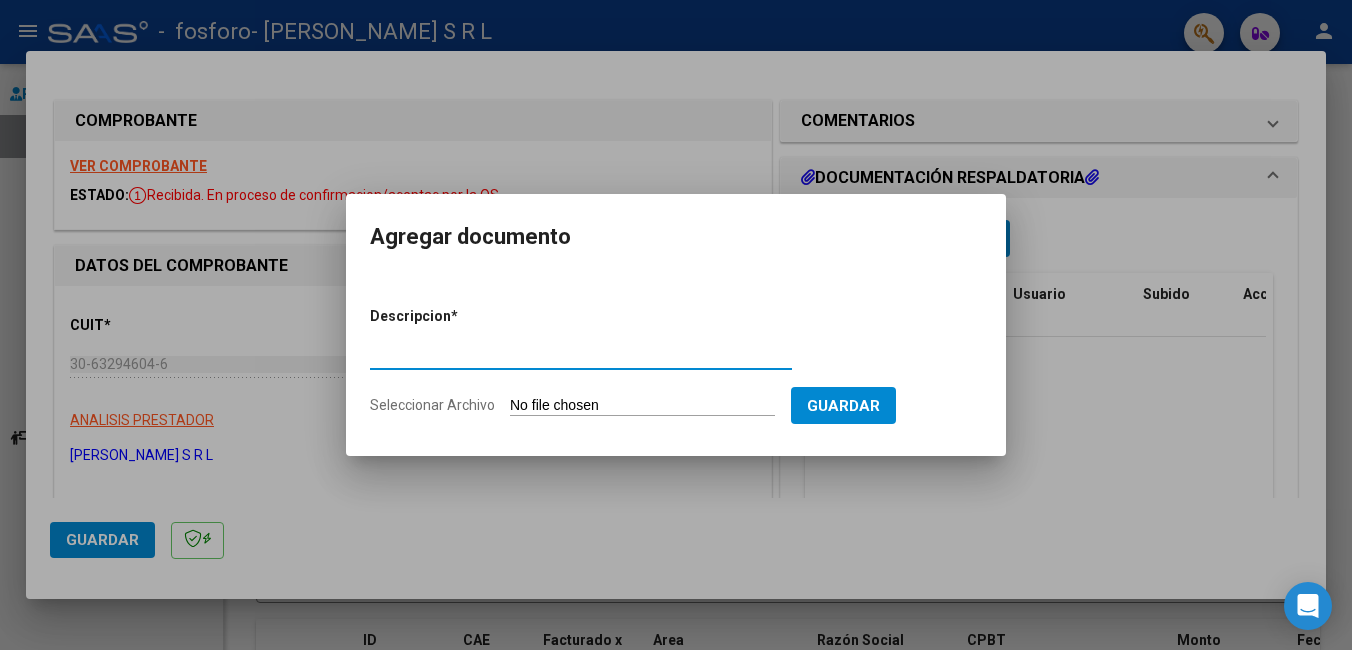 type on "documentación respaldatoria" 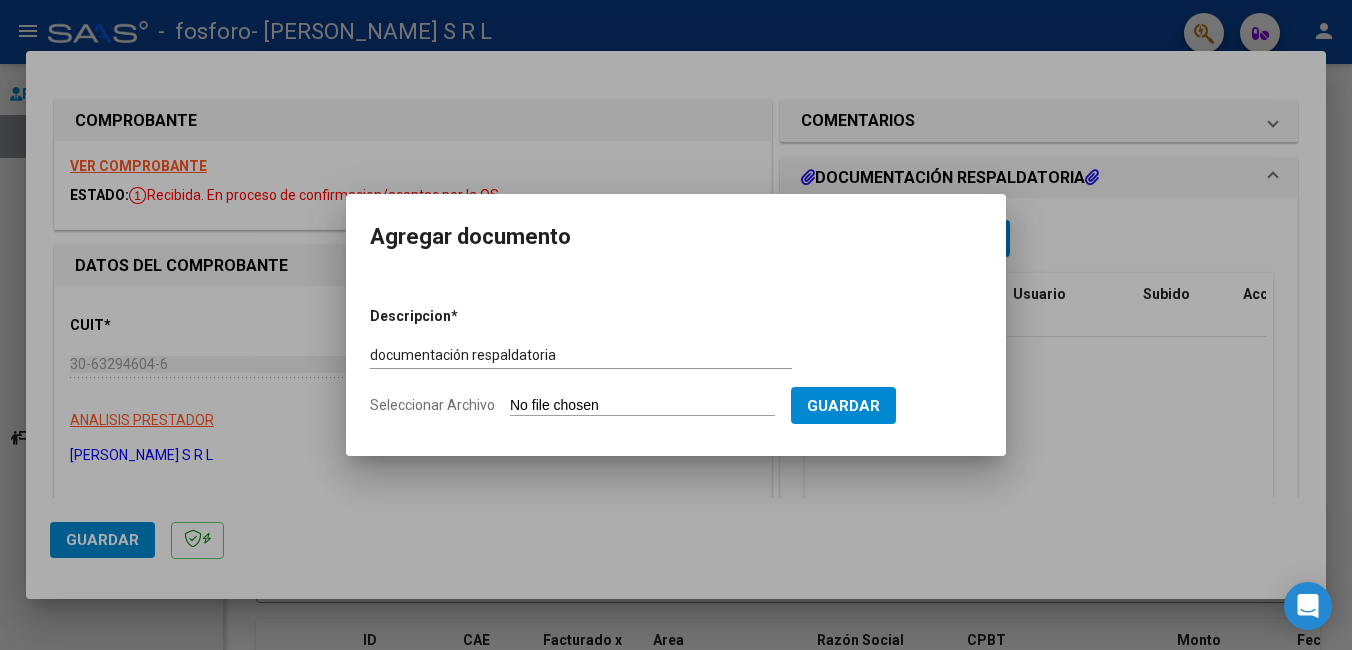 click on "Seleccionar Archivo" at bounding box center [642, 406] 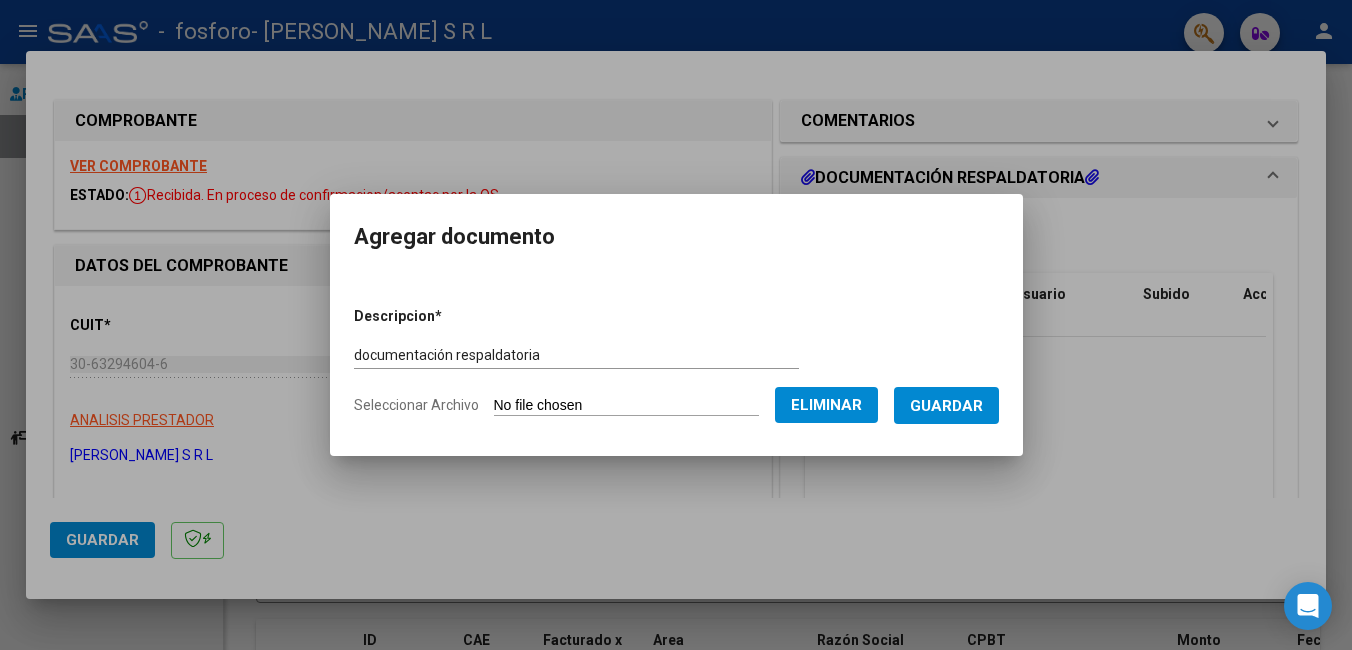 click on "Guardar" at bounding box center (946, 406) 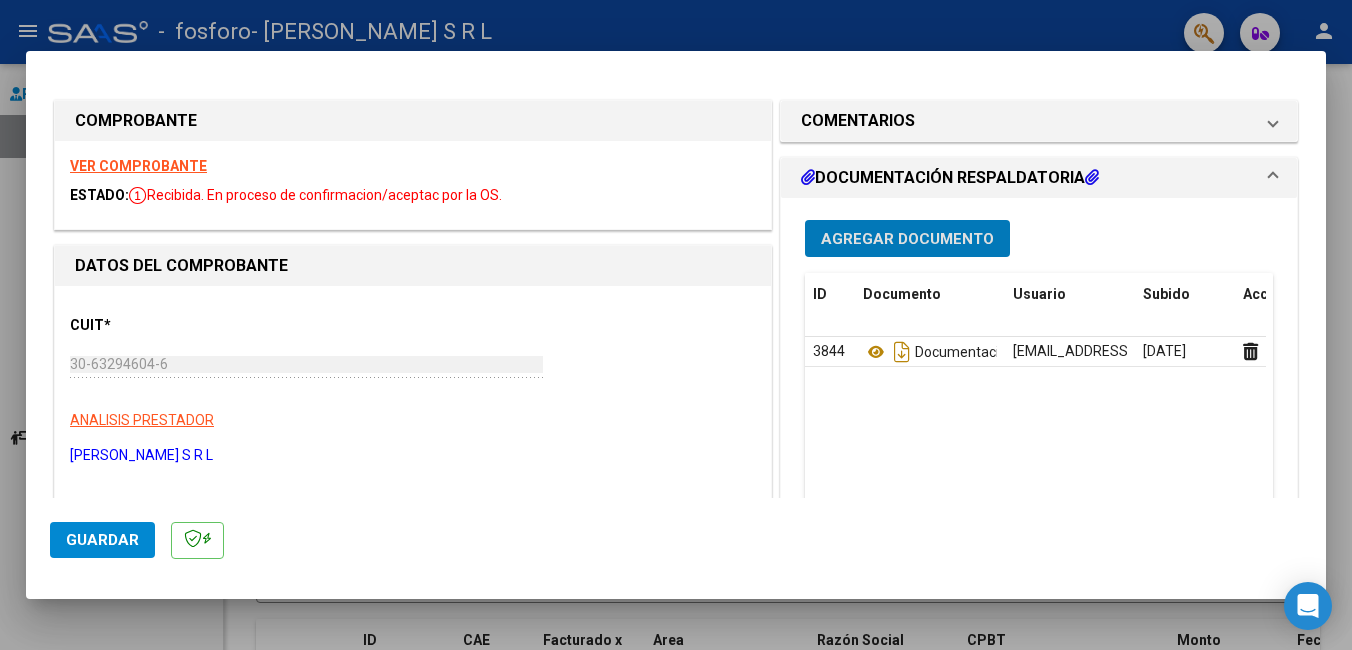 type 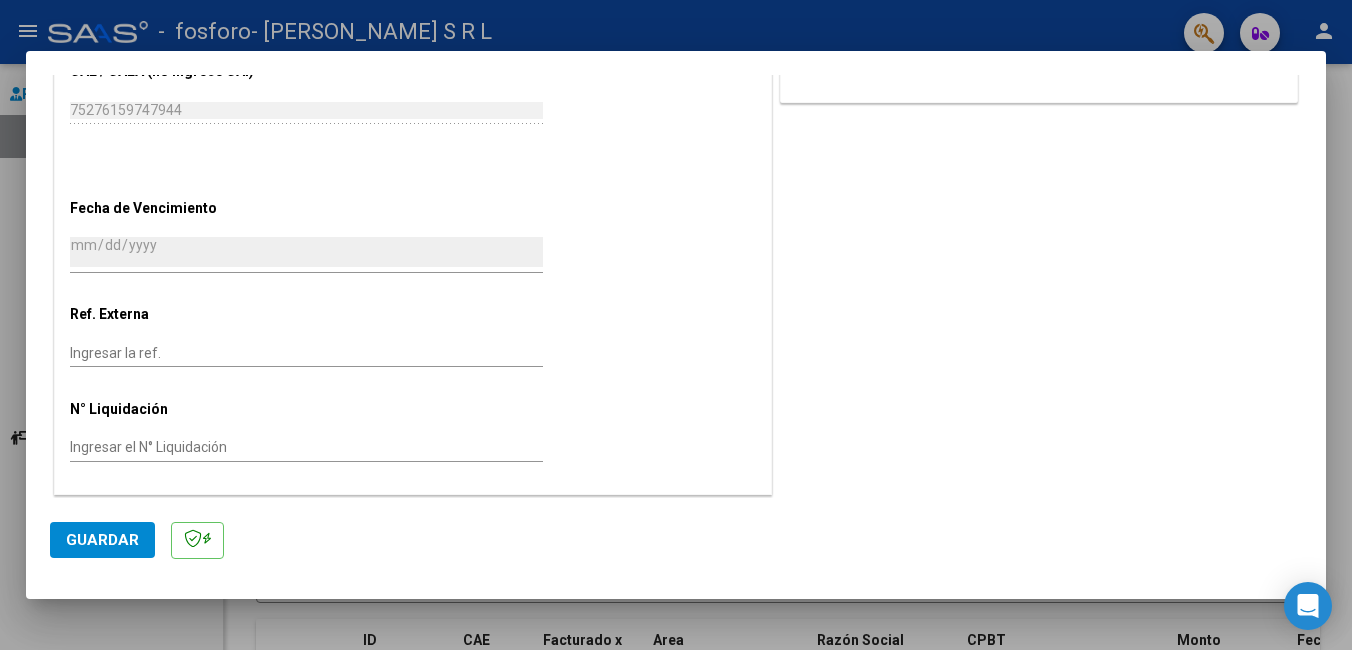 scroll, scrollTop: 1012, scrollLeft: 0, axis: vertical 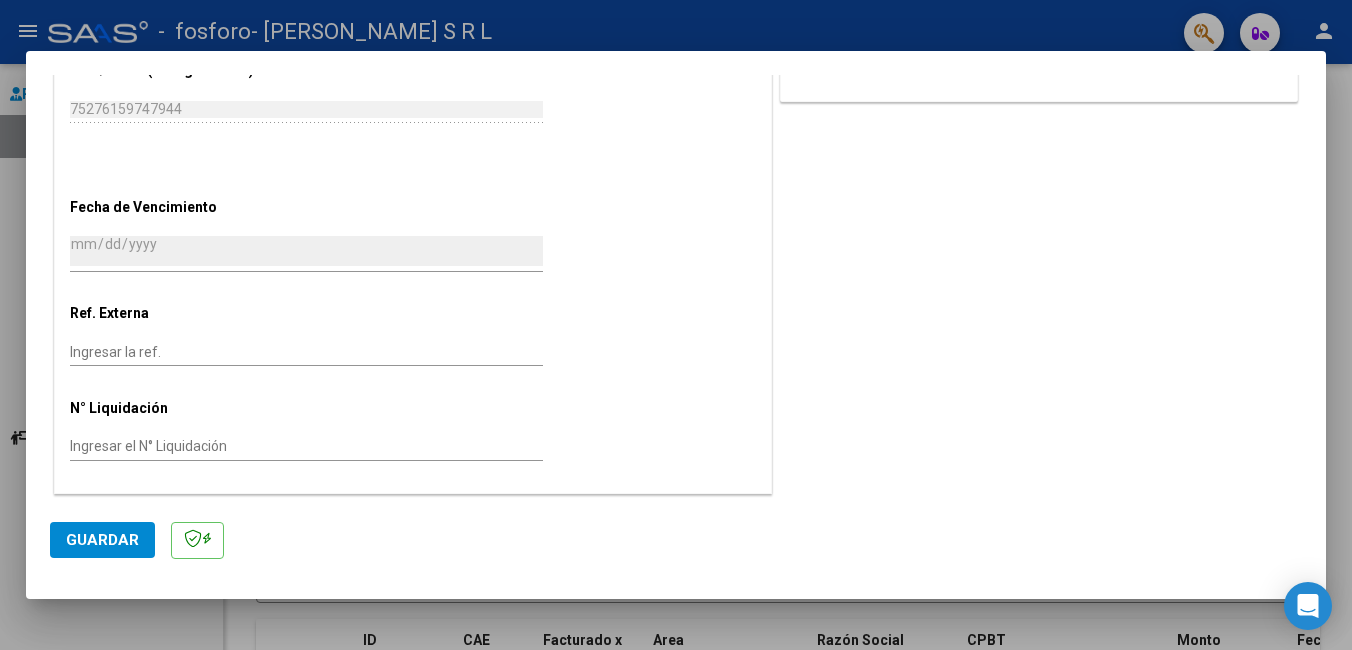 click on "Guardar" 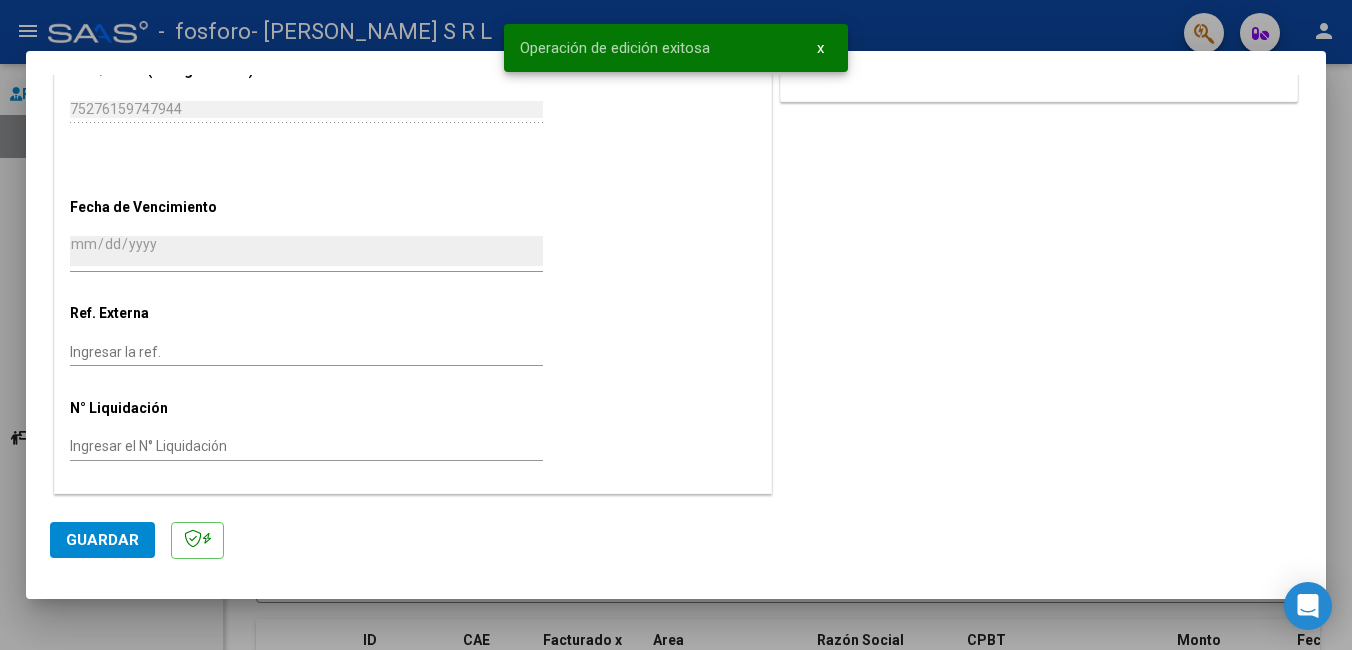 click on "x" at bounding box center [820, 48] 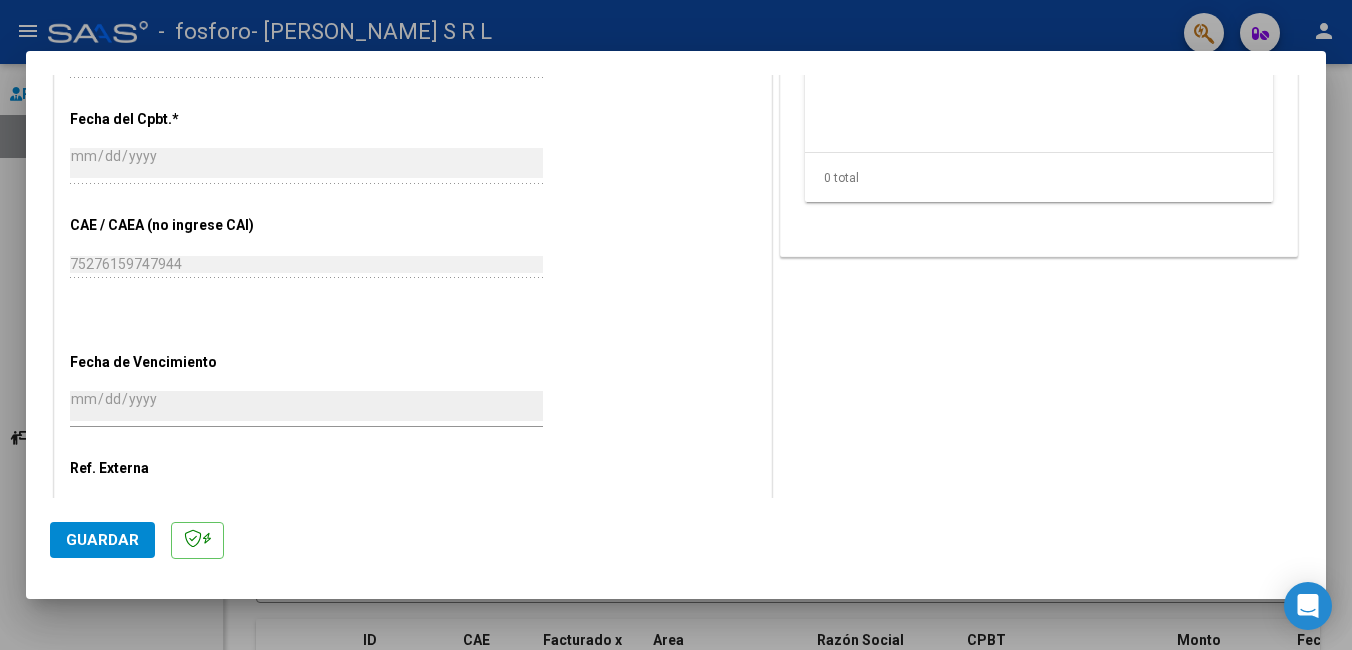 scroll, scrollTop: 1012, scrollLeft: 0, axis: vertical 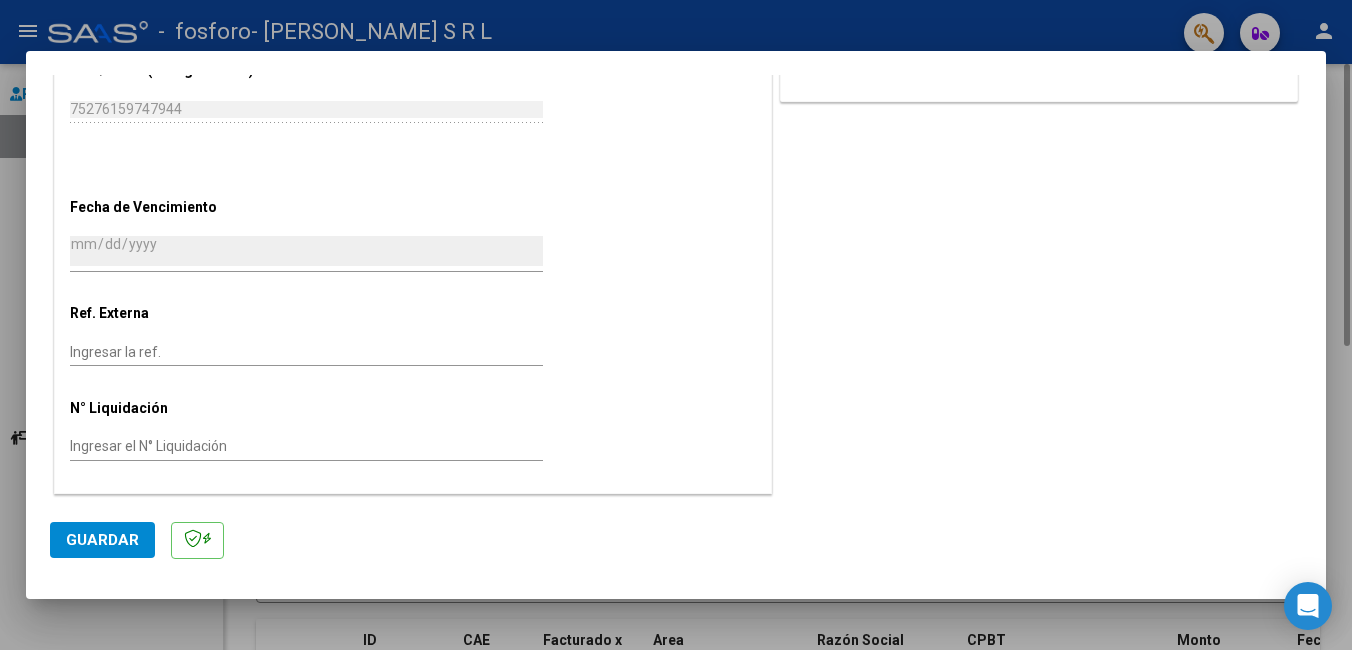 click at bounding box center (676, 325) 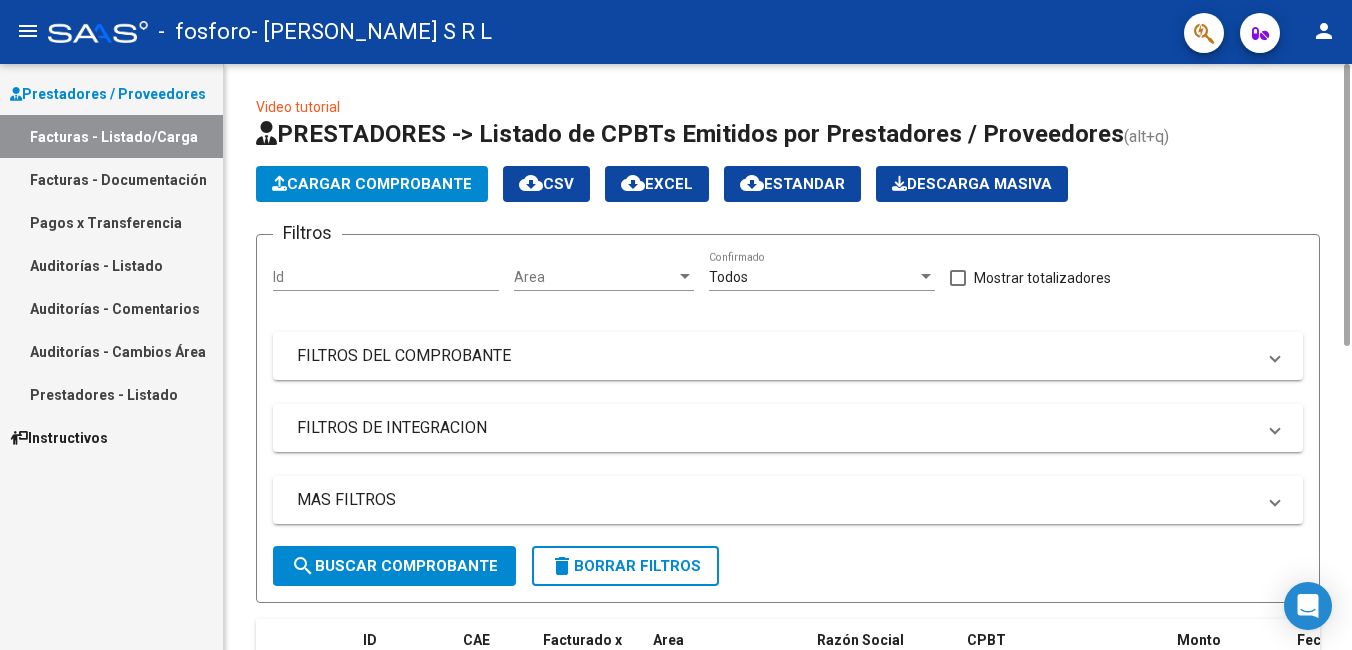 click on "search  Buscar Comprobante" 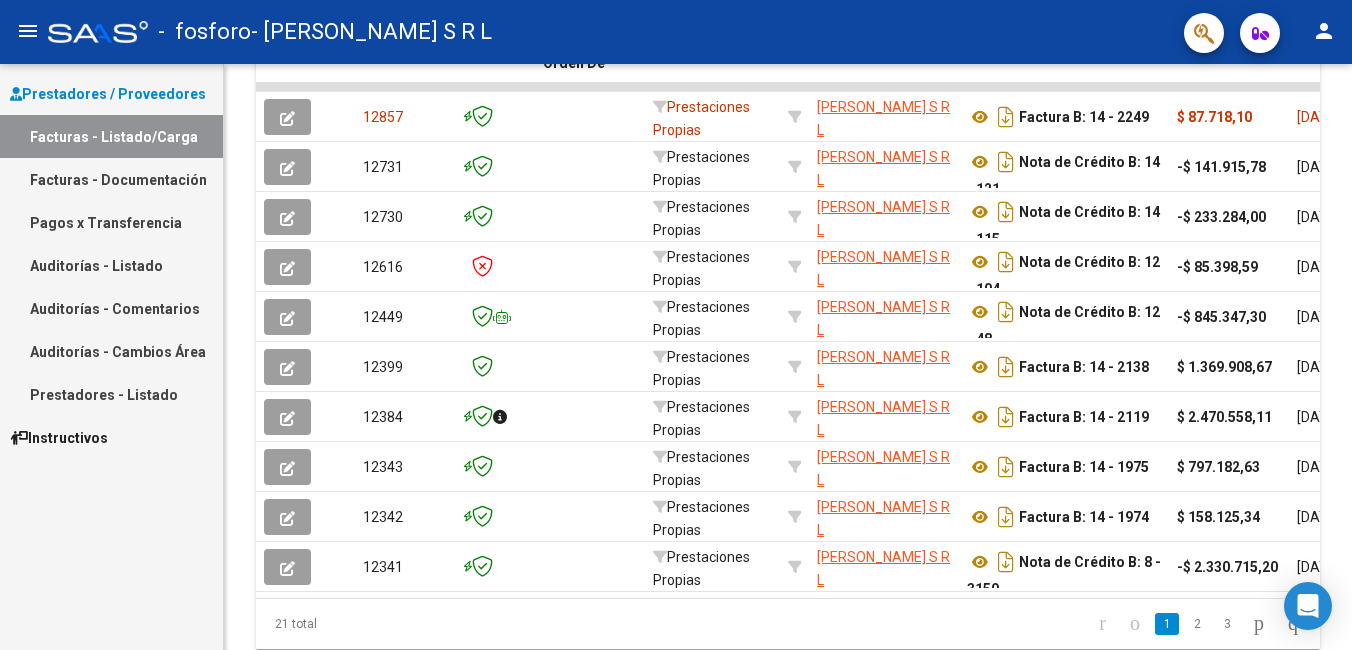 scroll, scrollTop: 200, scrollLeft: 0, axis: vertical 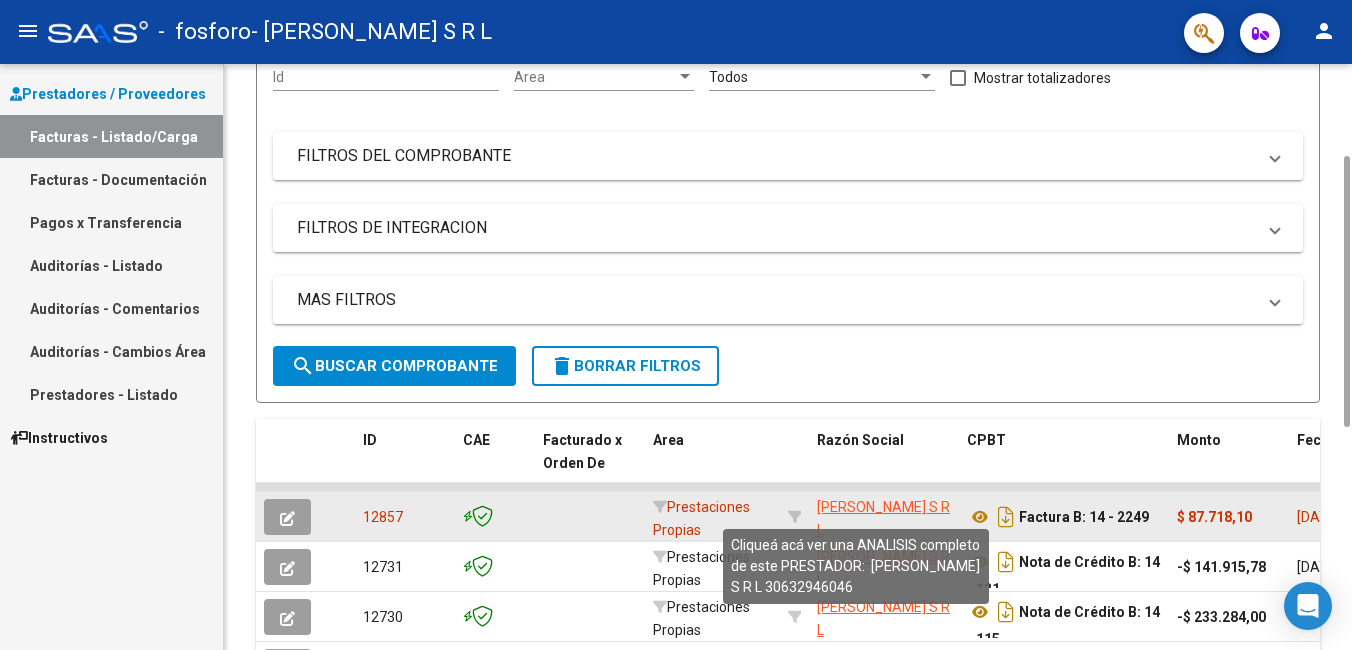 click on "[PERSON_NAME] S R L" 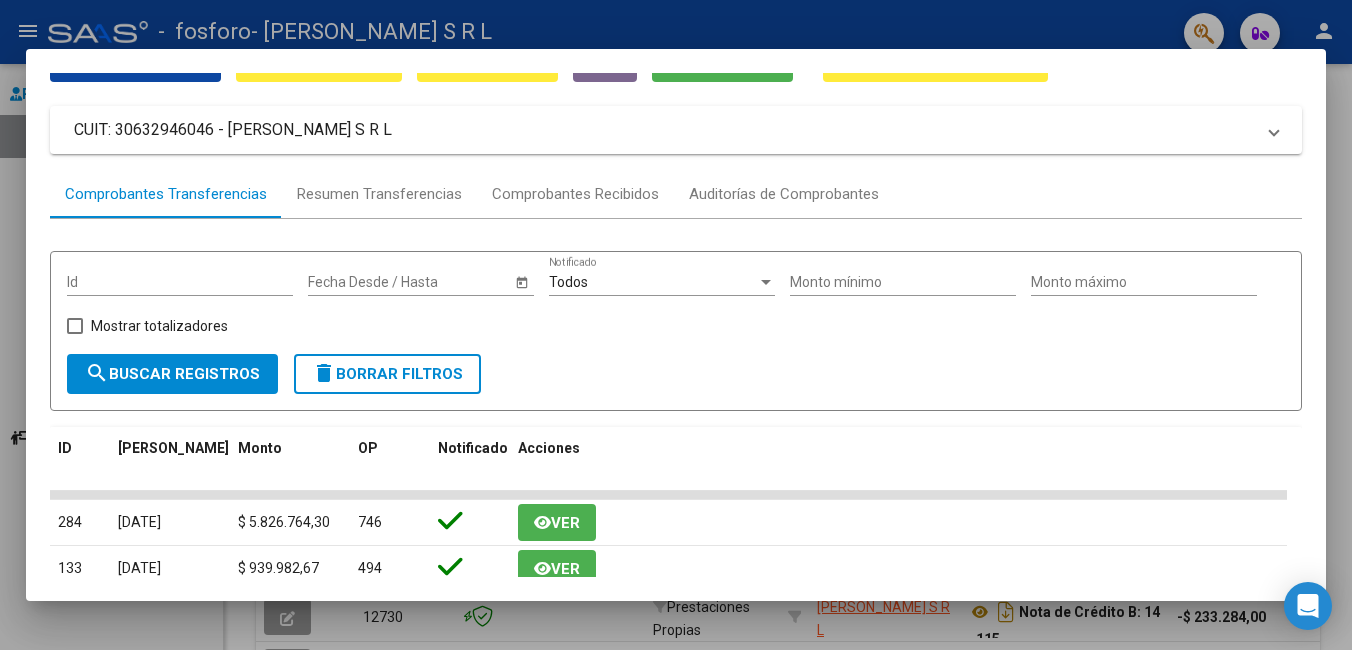 scroll, scrollTop: 0, scrollLeft: 0, axis: both 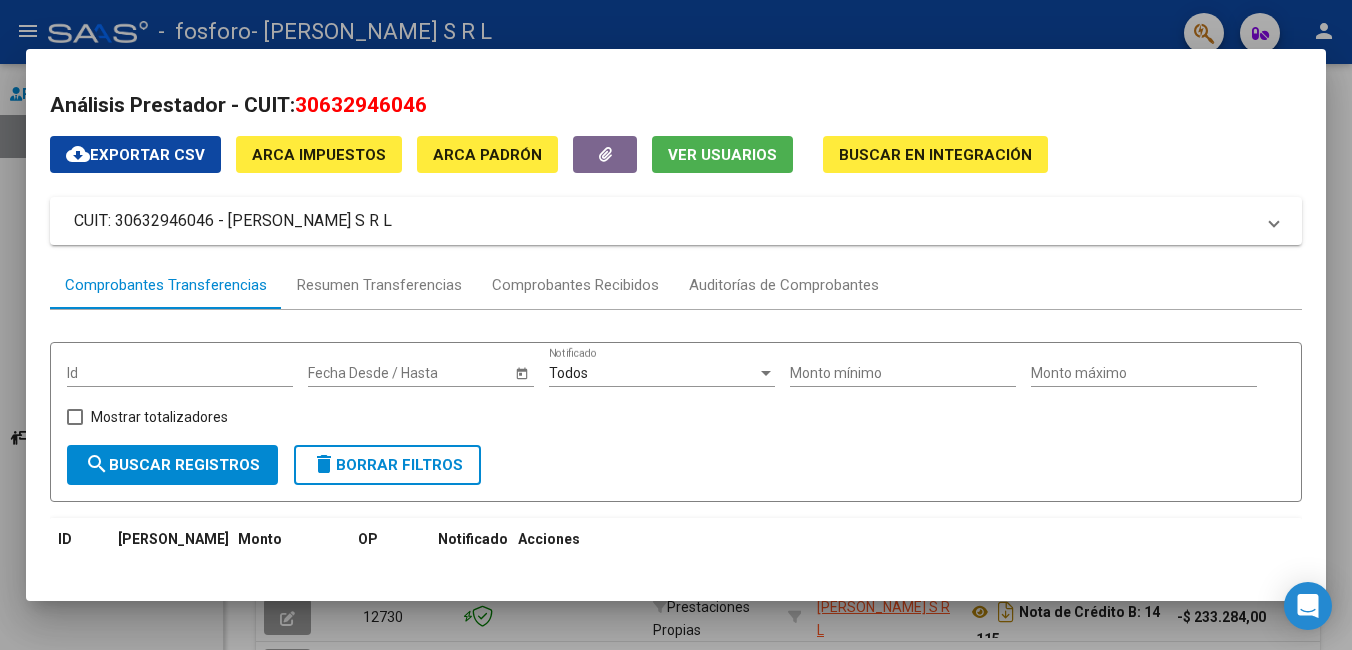 click at bounding box center [676, 325] 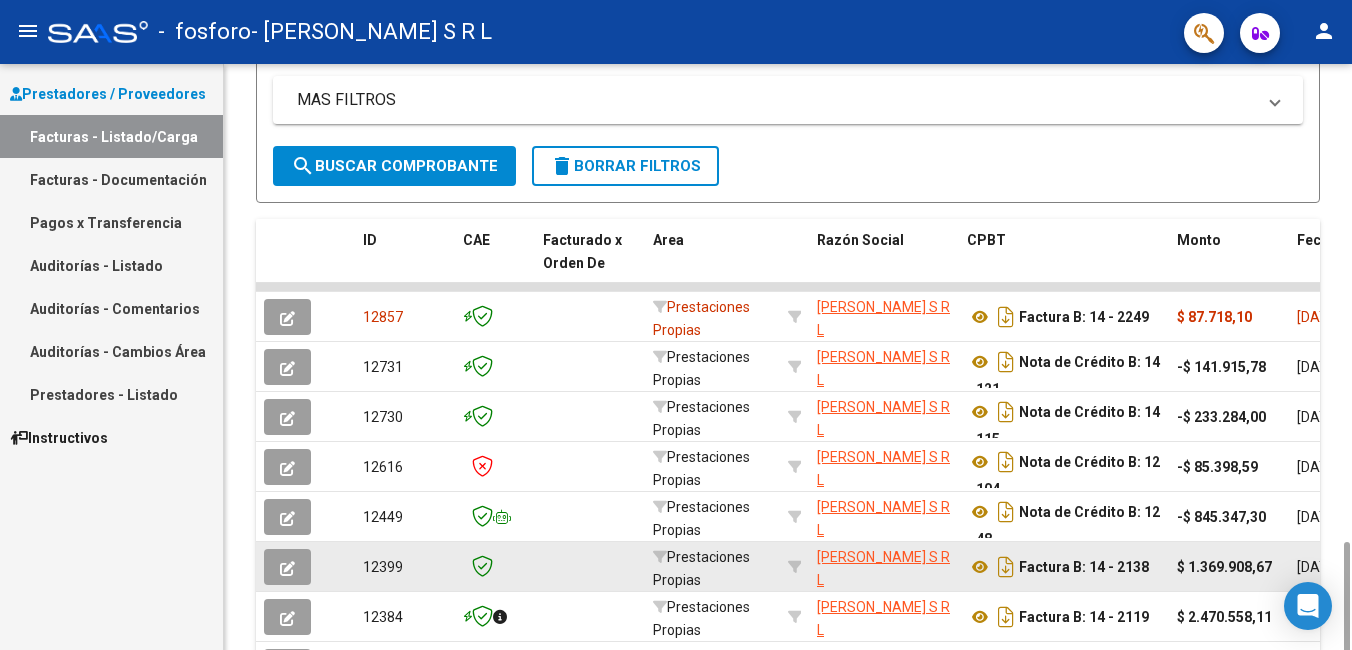 scroll, scrollTop: 600, scrollLeft: 0, axis: vertical 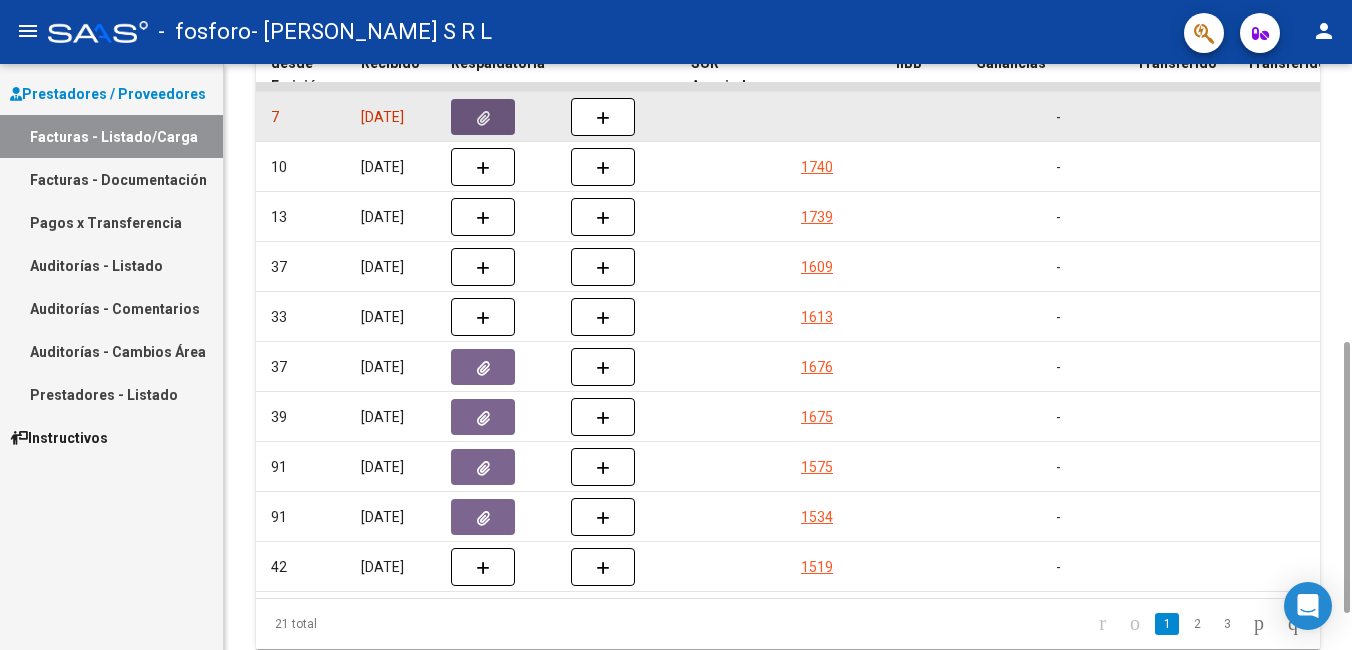 click 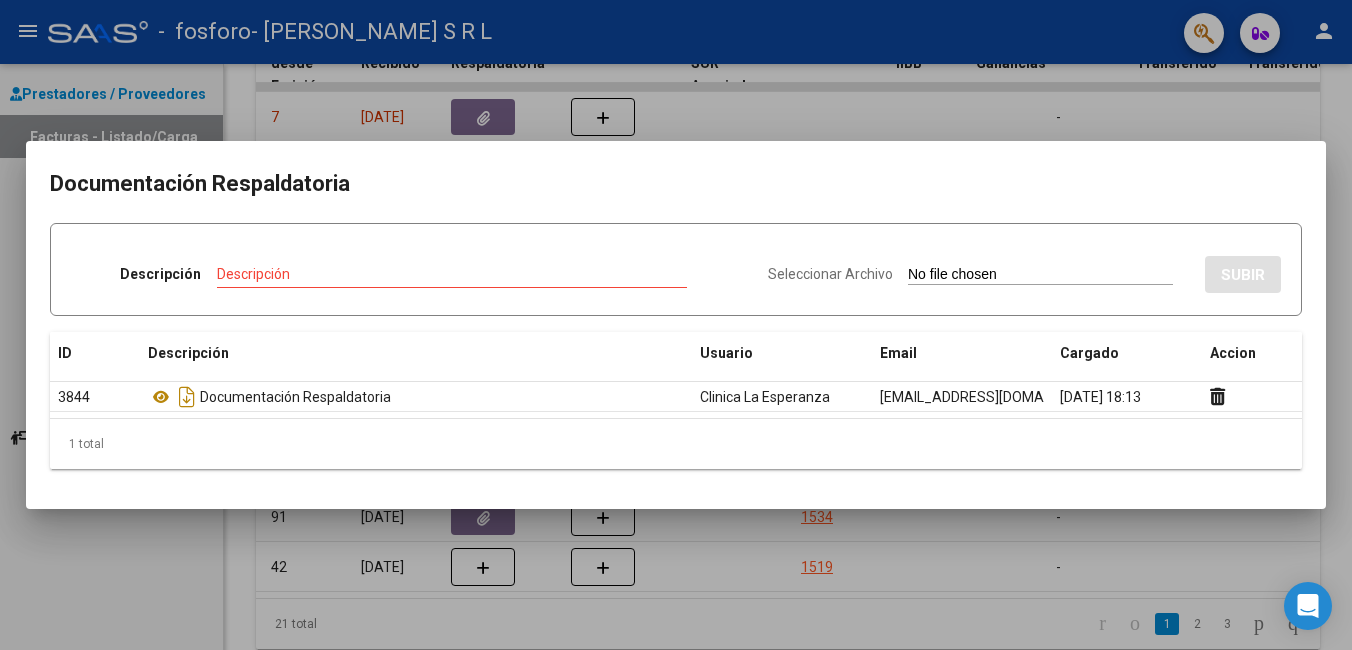 click at bounding box center [676, 325] 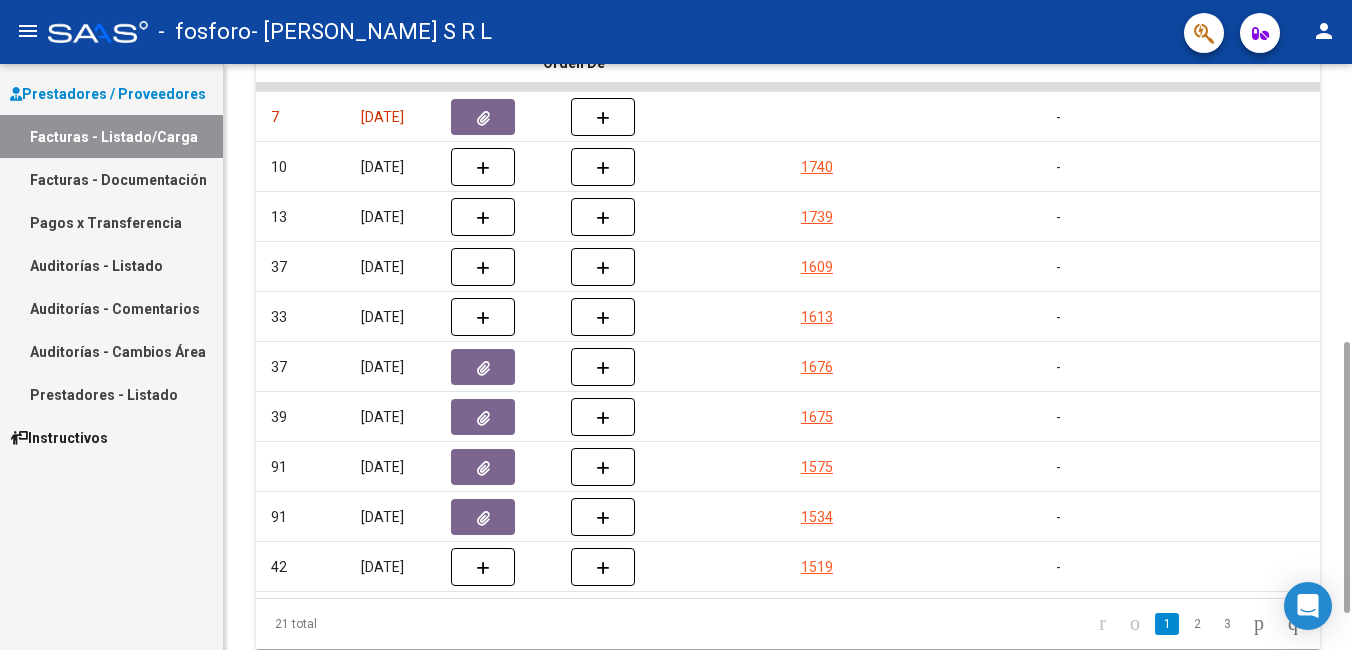 scroll, scrollTop: 0, scrollLeft: 0, axis: both 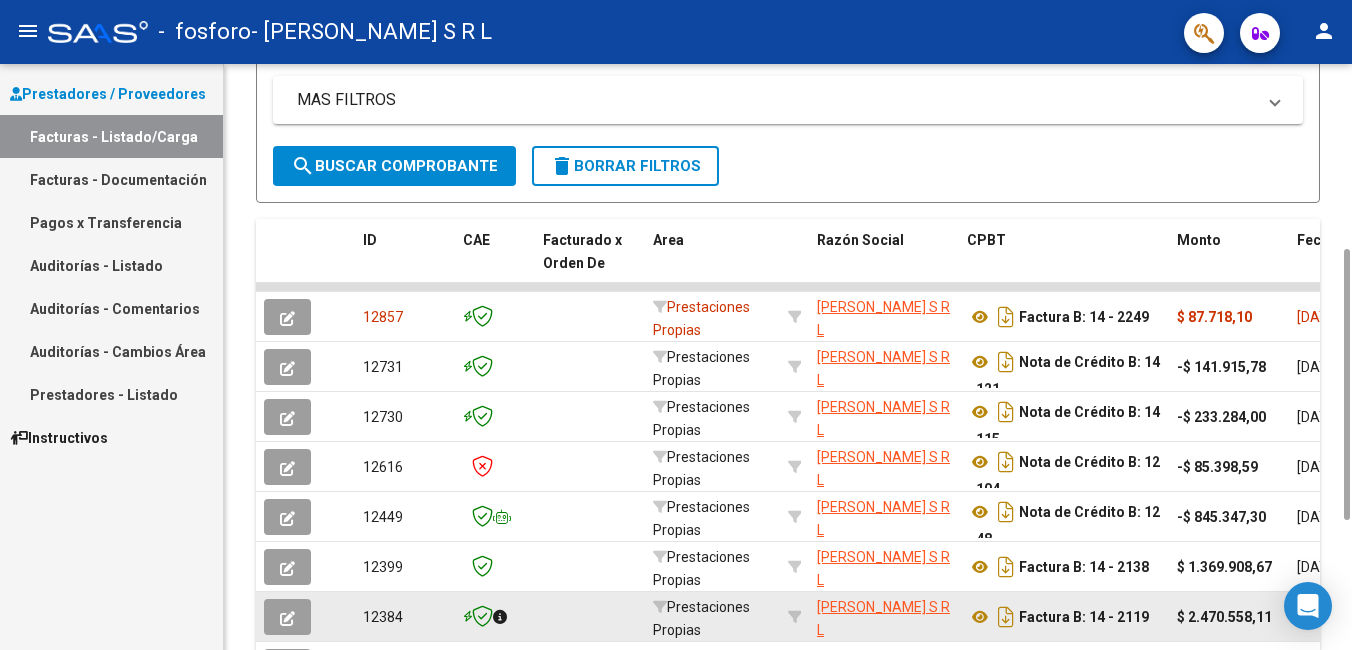 drag, startPoint x: 713, startPoint y: 645, endPoint x: 834, endPoint y: 641, distance: 121.0661 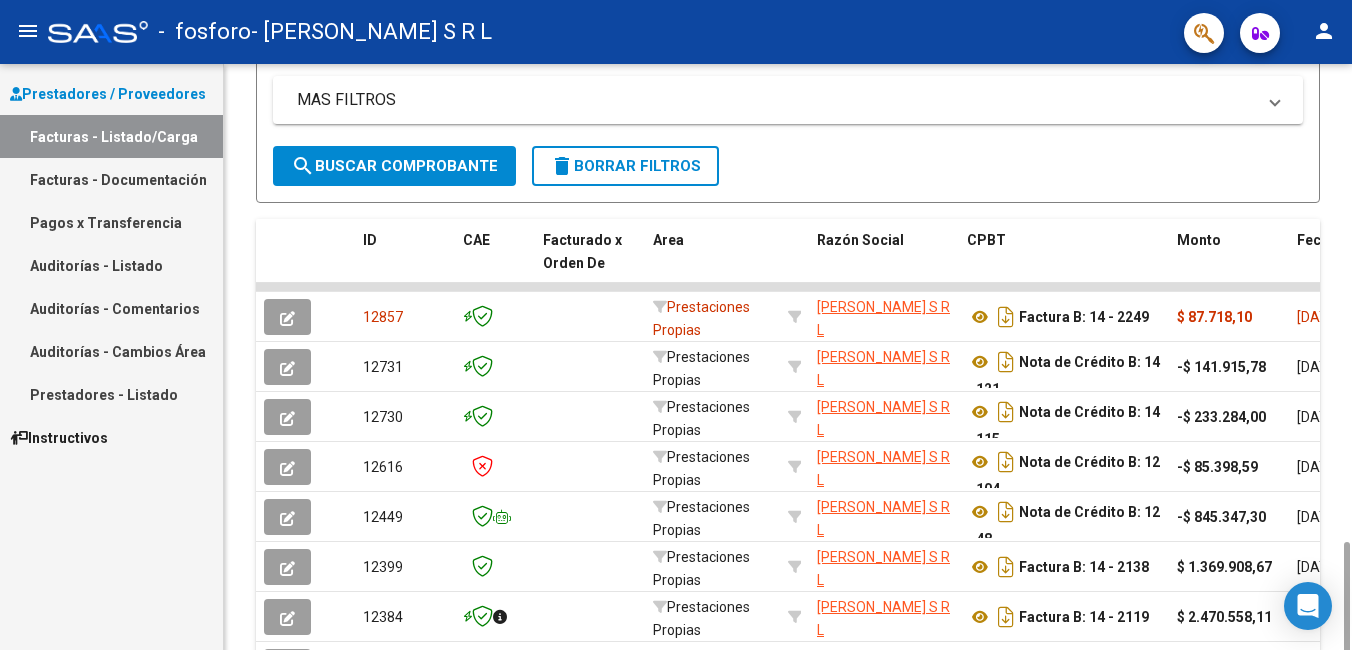 scroll, scrollTop: 600, scrollLeft: 0, axis: vertical 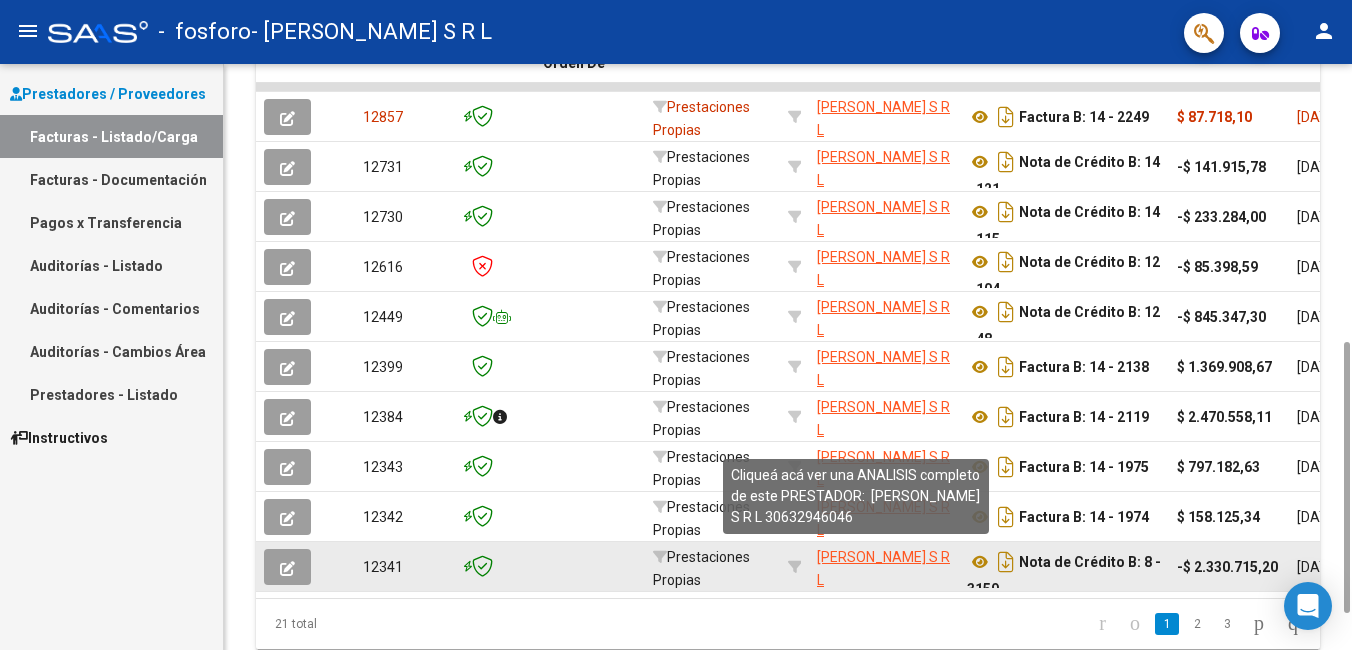 drag, startPoint x: 491, startPoint y: 598, endPoint x: 876, endPoint y: 556, distance: 387.28412 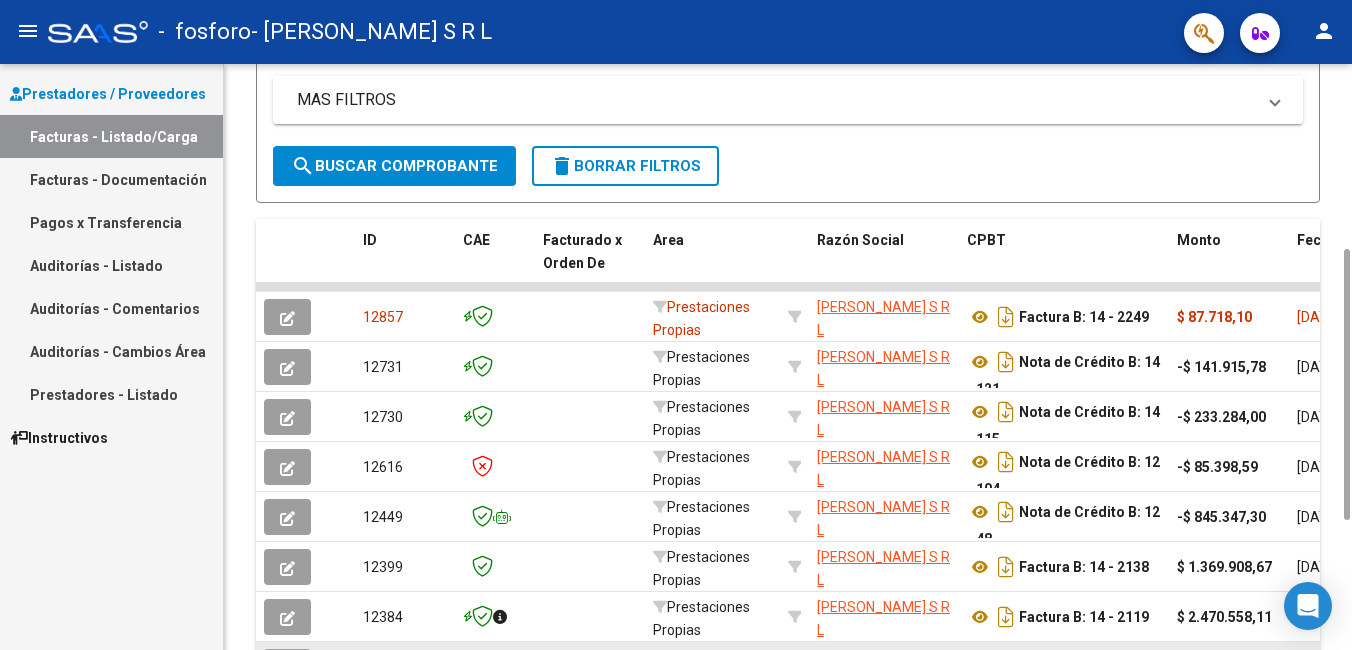 scroll, scrollTop: 600, scrollLeft: 0, axis: vertical 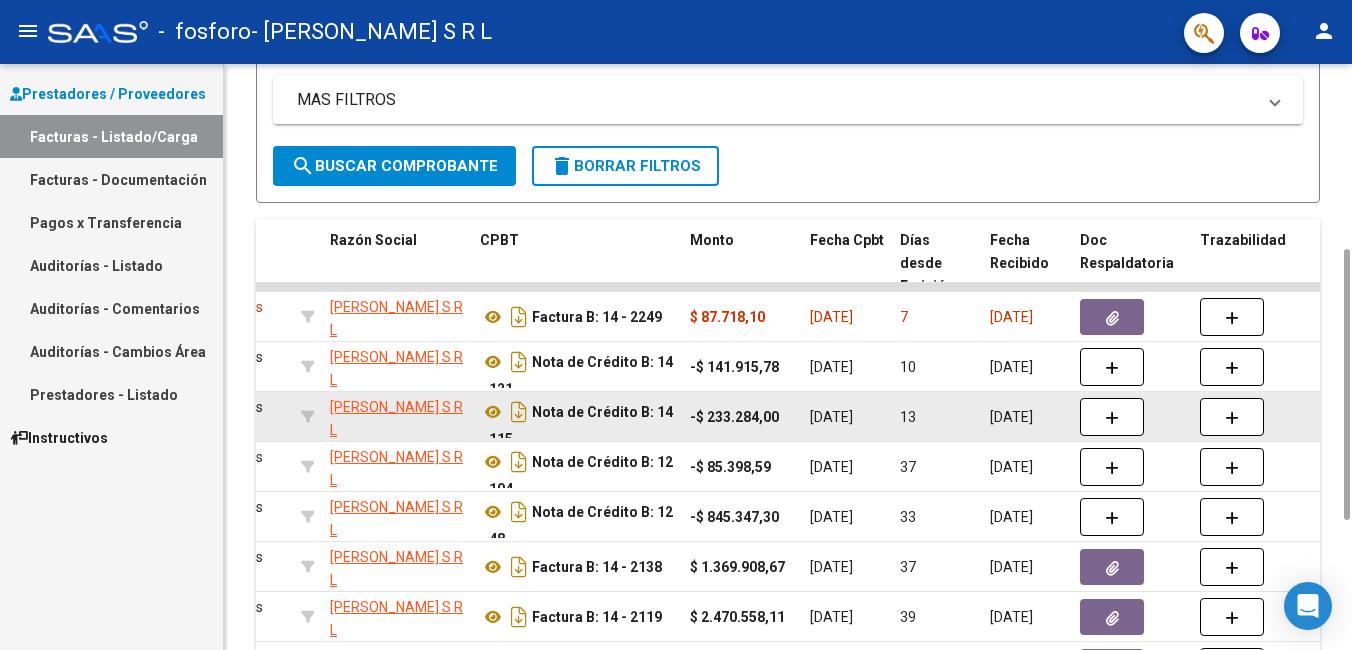 copy on "R L    30632946046   Nota de Crédito B: 8 - 3159  -$ 2.330.715,20 [DATE] 42 [DATE] 1519  -     [DATE] [DATE]       [DATE] [PERSON_NAME] [PERSON_NAME] [EMAIL_ADDRESS][DOMAIN_NAME]" 